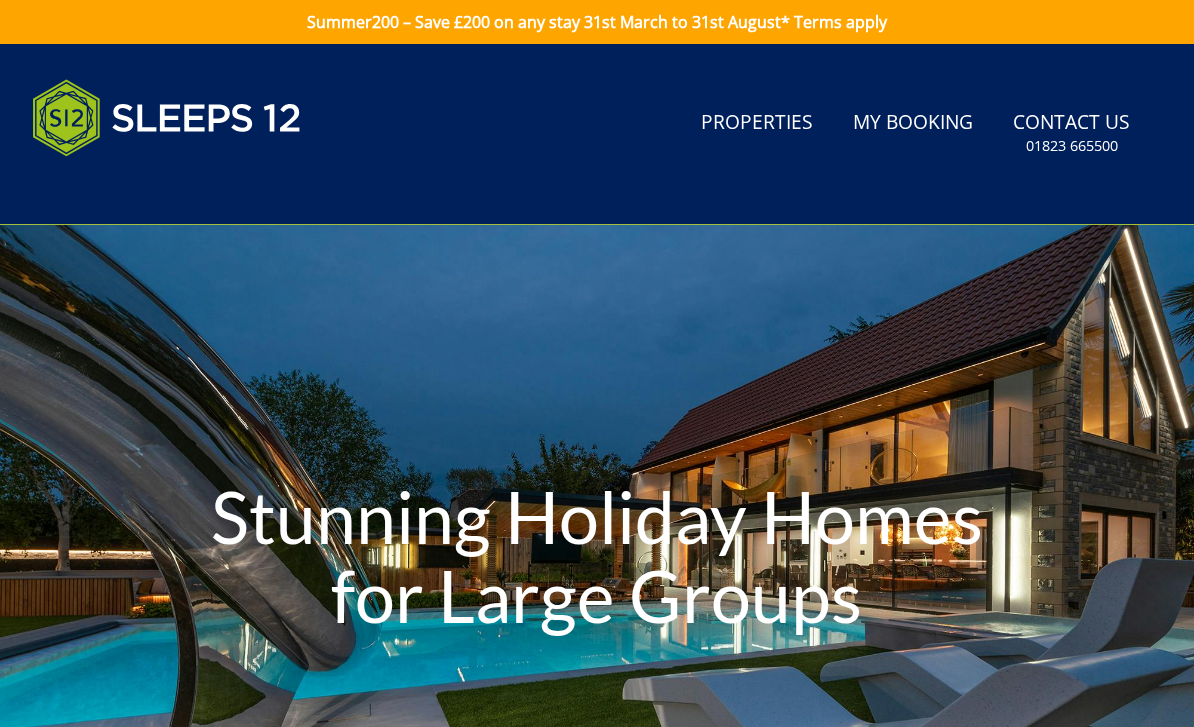 scroll, scrollTop: 0, scrollLeft: 0, axis: both 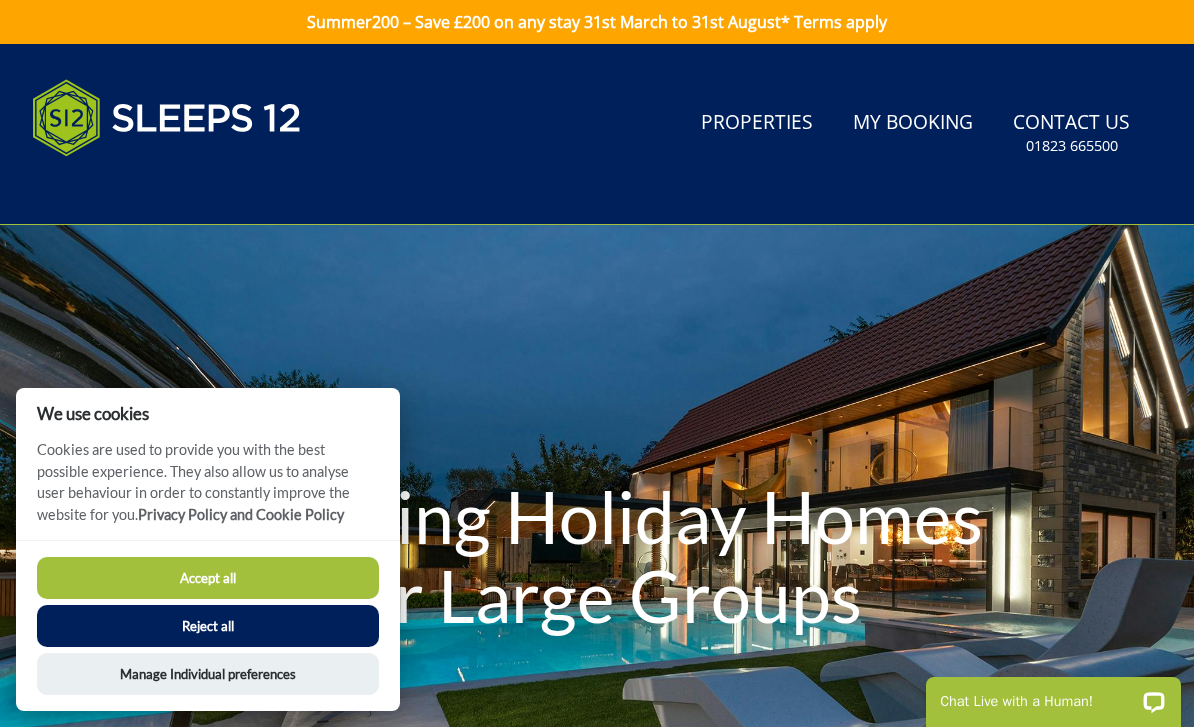 click on "Reject all" at bounding box center [208, 626] 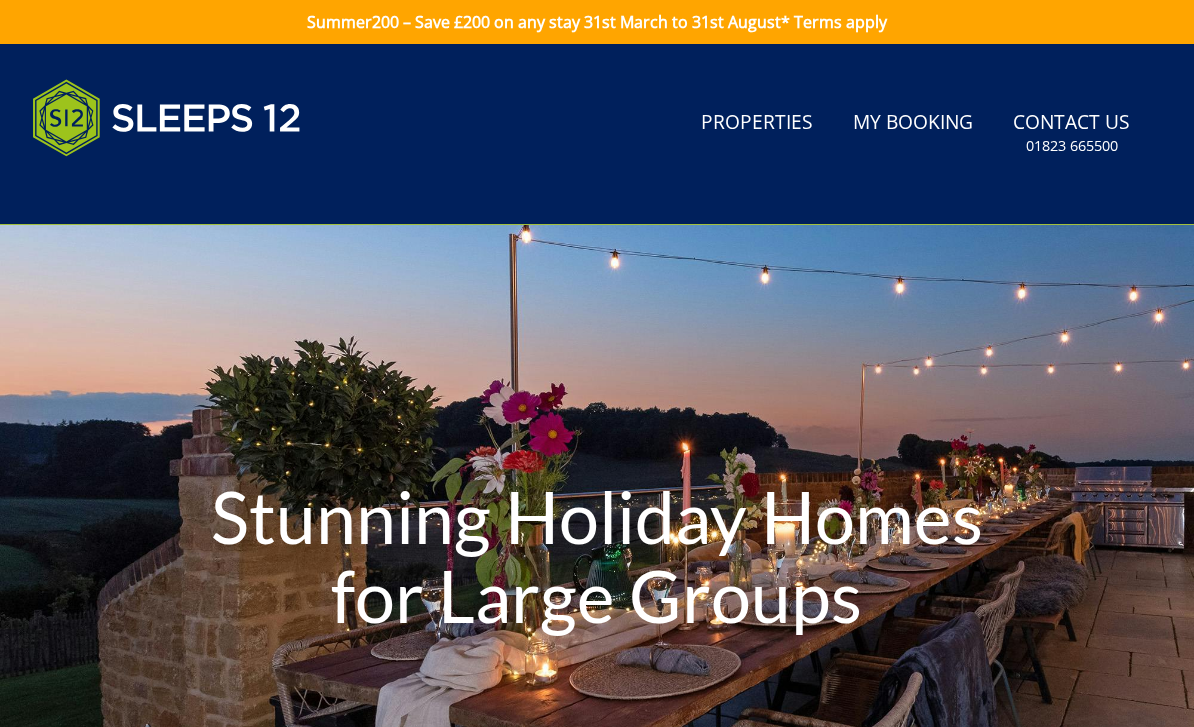 scroll, scrollTop: 0, scrollLeft: 0, axis: both 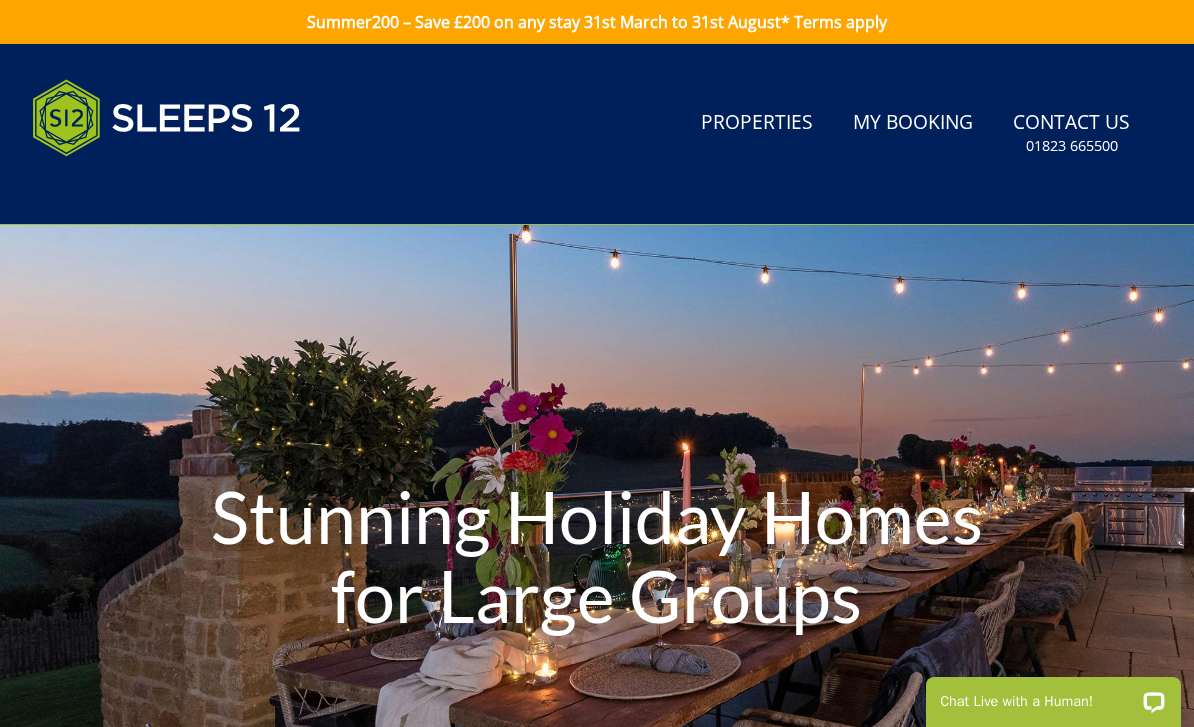 click on "Properties" at bounding box center (757, 123) 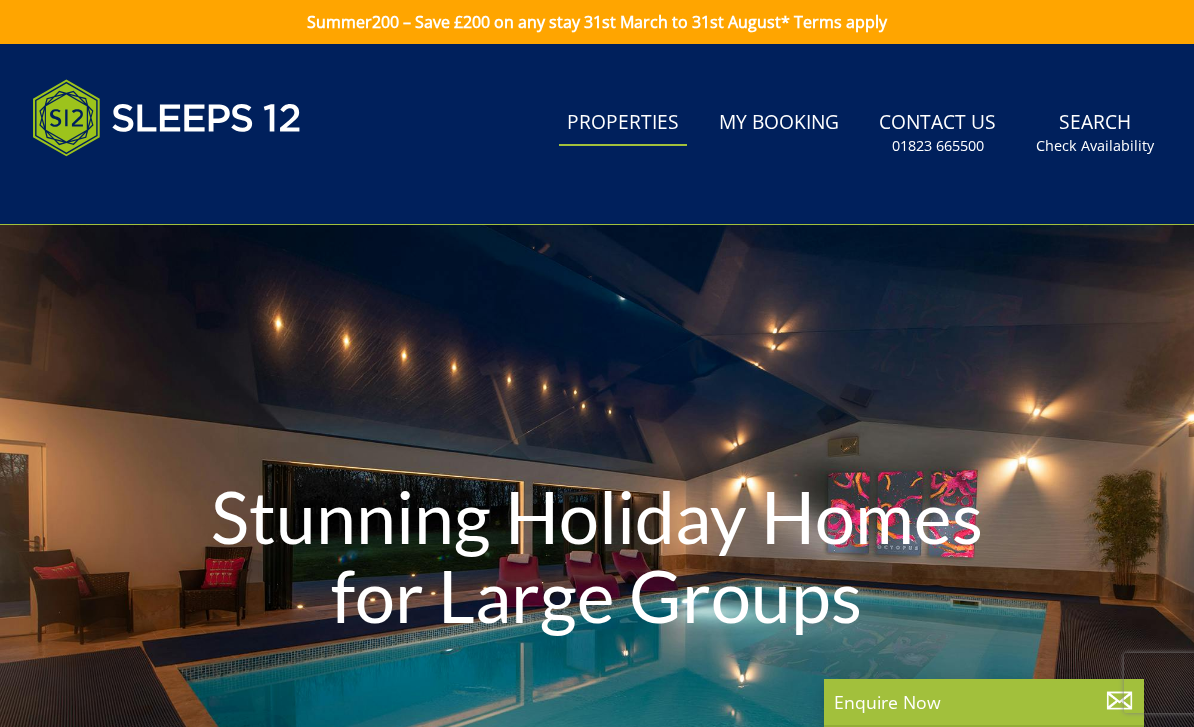 click on "My Booking" at bounding box center [779, 123] 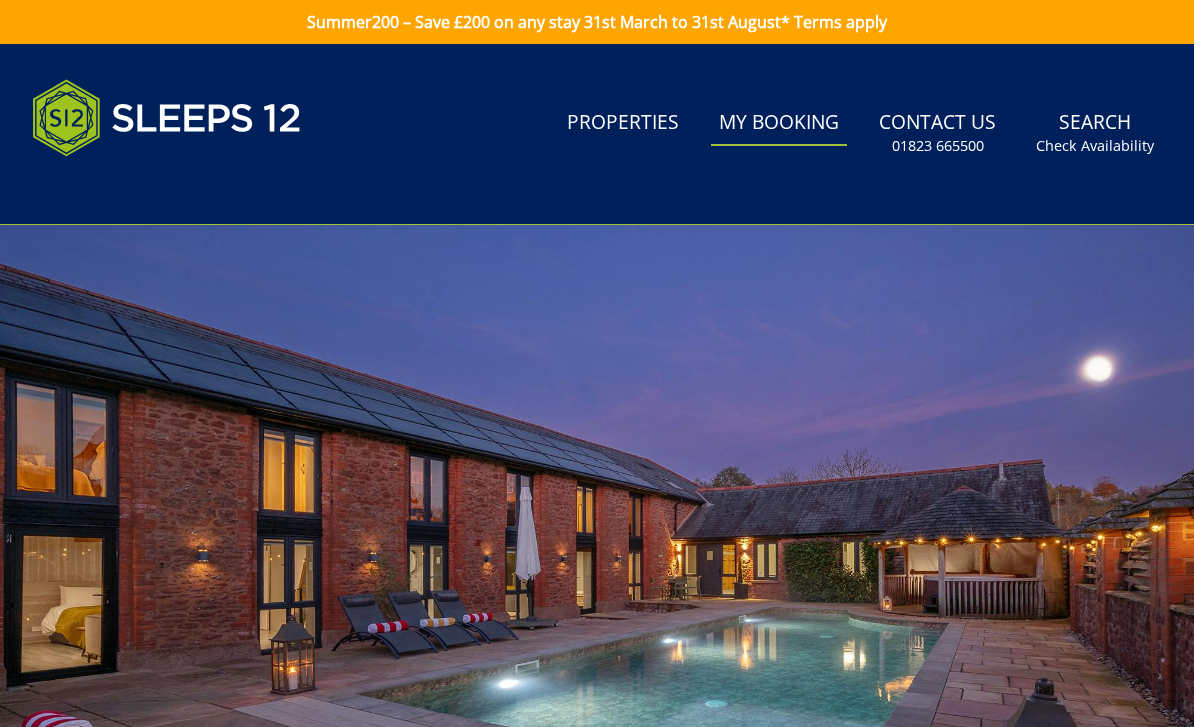 click on "Properties" at bounding box center (623, 123) 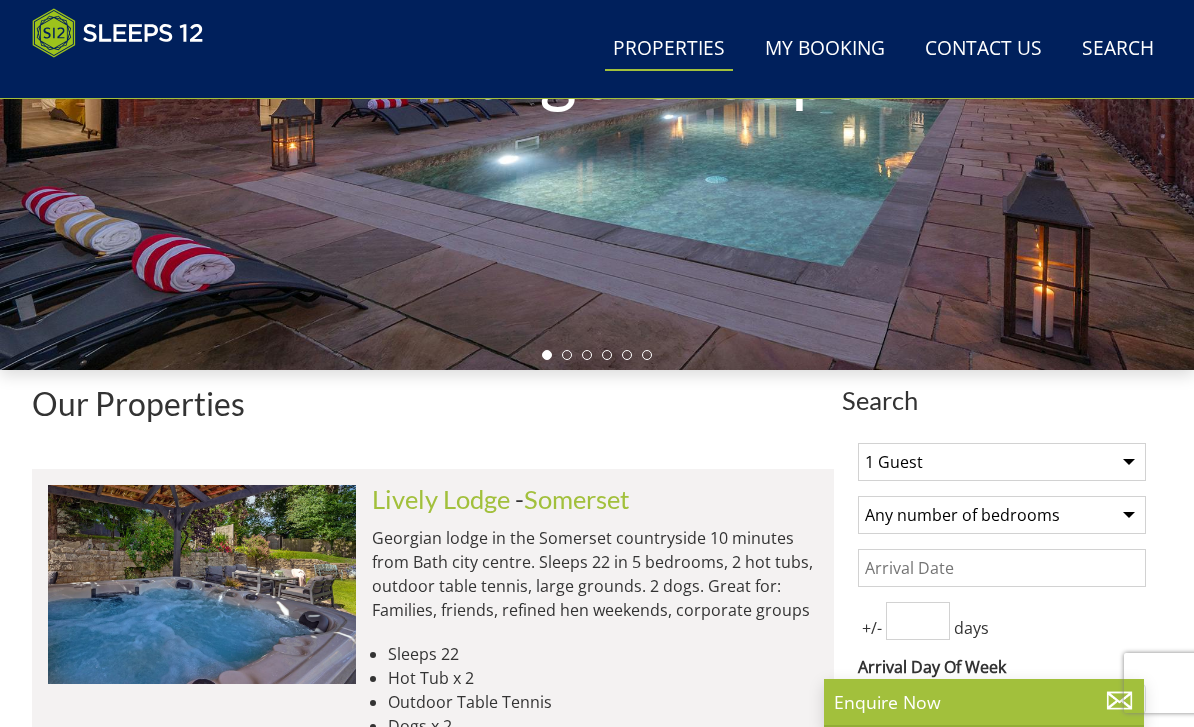 scroll, scrollTop: 649, scrollLeft: 0, axis: vertical 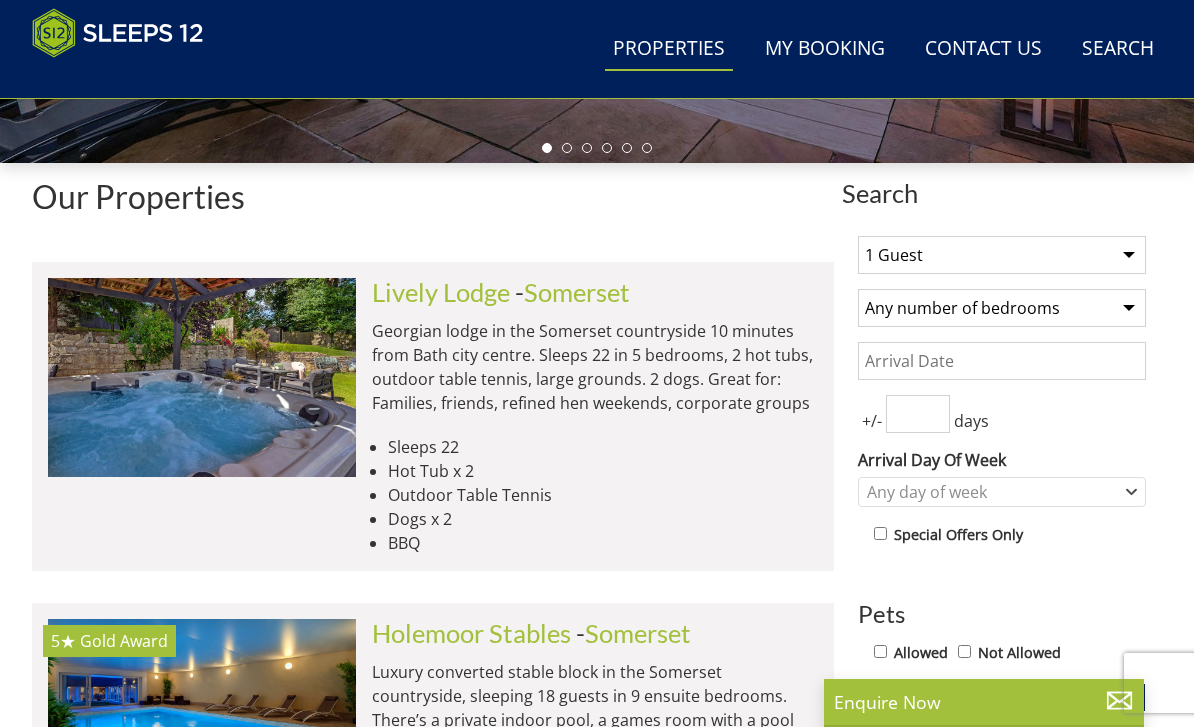 click on "1 Guest
2 Guests
3 Guests
4 Guests
5 Guests
6 Guests
7 Guests
8 Guests
9 Guests
10 Guests
11 Guests
12 Guests
13 Guests
14 Guests
15 Guests
16 Guests
17 Guests
18 Guests
19 Guests
20 Guests
21 Guests
22 Guests
23 Guests
24 Guests
25 Guests
26 Guests
27 Guests
28 Guests
29 Guests
30 Guests
31 Guests
32 Guests
33 Guests
34 Guests
35 Guests
36 Guests
37 Guests
38 Guests
39 Guests
40 Guests
41 Guests
42 Guests
43 Guests
44 Guests
45 Guests
46 Guests
47 Guests
48 Guests
49 Guests
50 Guests" at bounding box center (1002, 255) 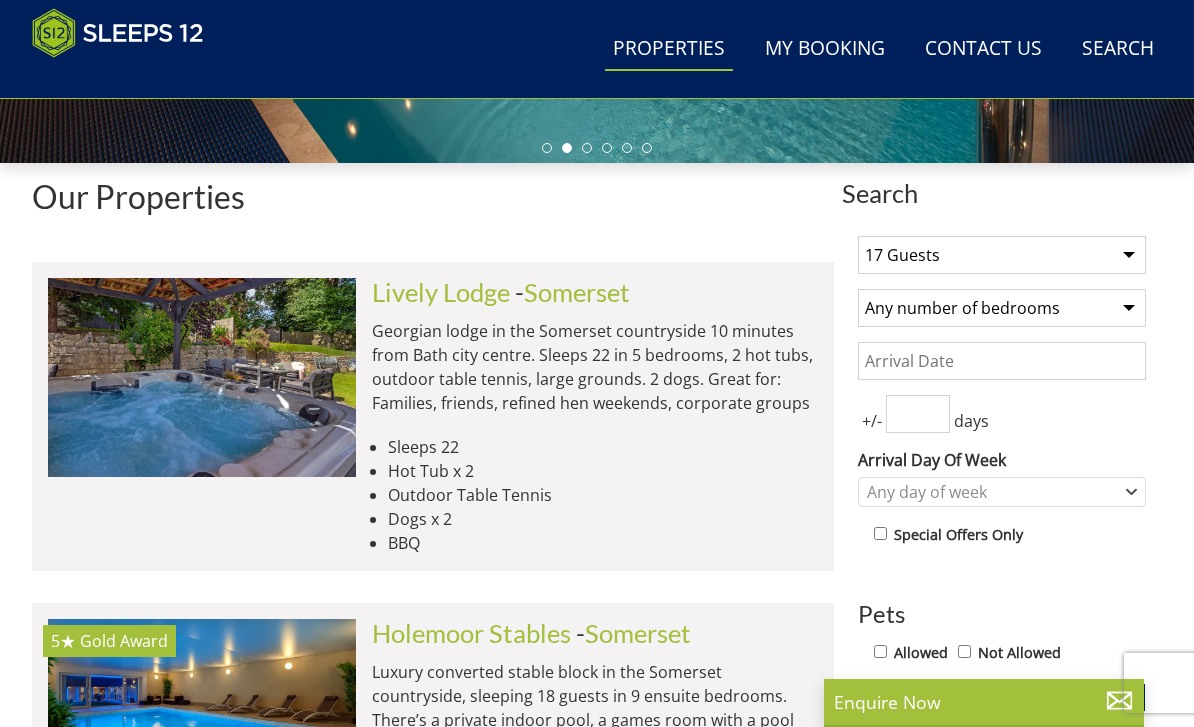 click on "Any number of bedrooms
3 Bedrooms
4 Bedrooms
5 Bedrooms
6 Bedrooms
7 Bedrooms
8 Bedrooms
9 Bedrooms
10 Bedrooms
11 Bedrooms
12 Bedrooms
13 Bedrooms
14 Bedrooms
15 Bedrooms
16 Bedrooms" at bounding box center (1002, 308) 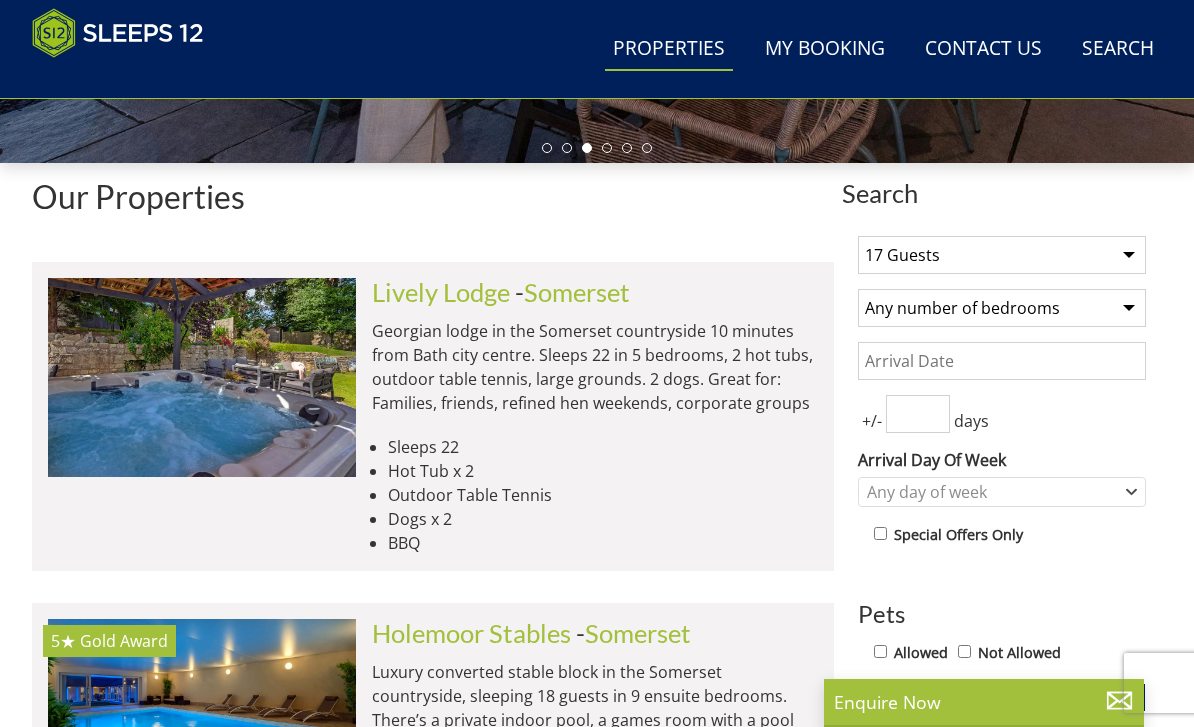 click on "Date" at bounding box center [1002, 361] 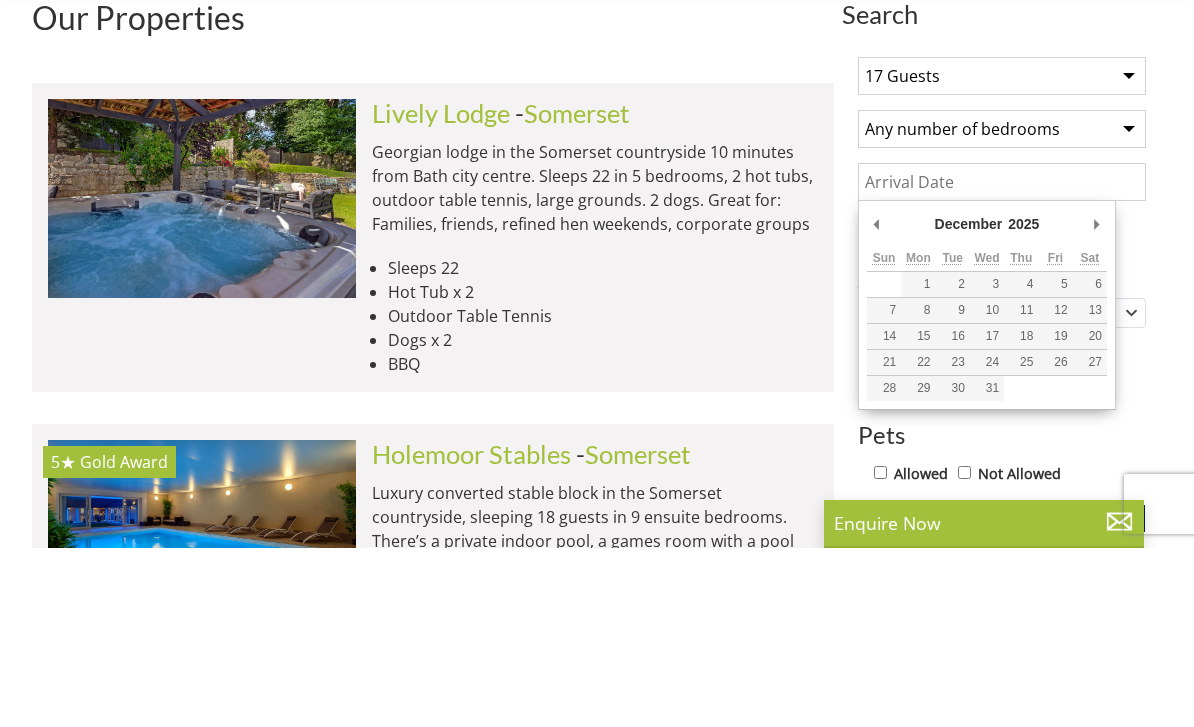 type on "05/12/2025" 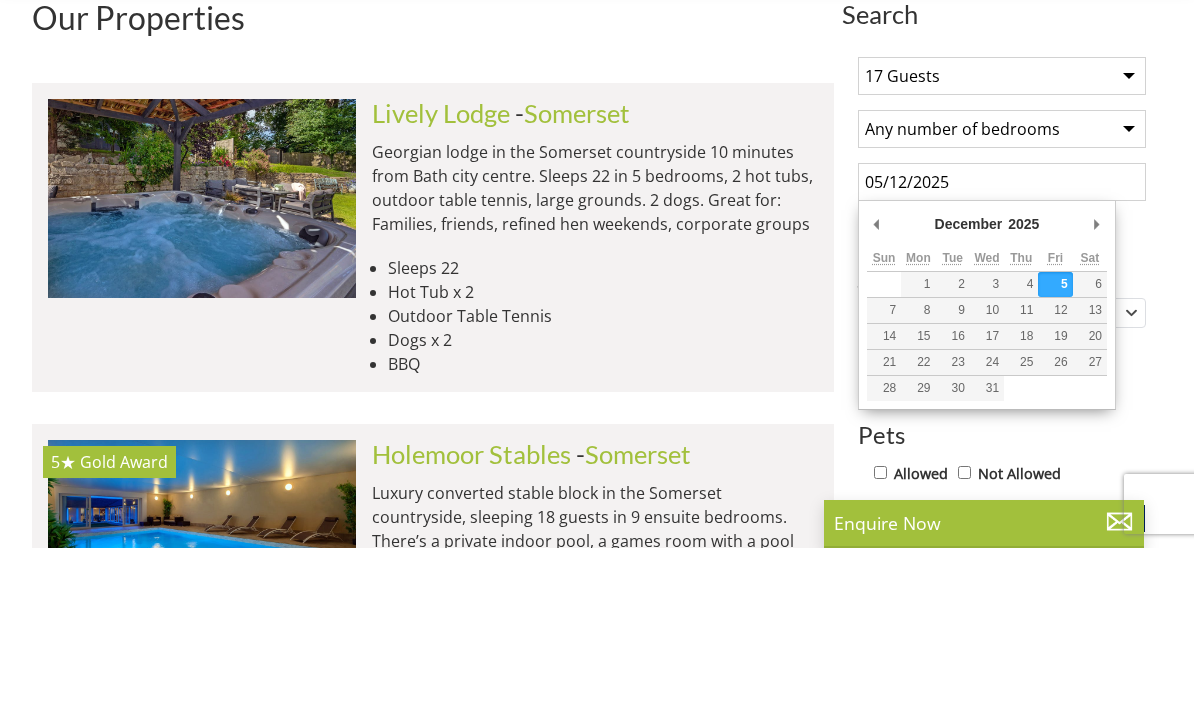scroll, scrollTop: 828, scrollLeft: 0, axis: vertical 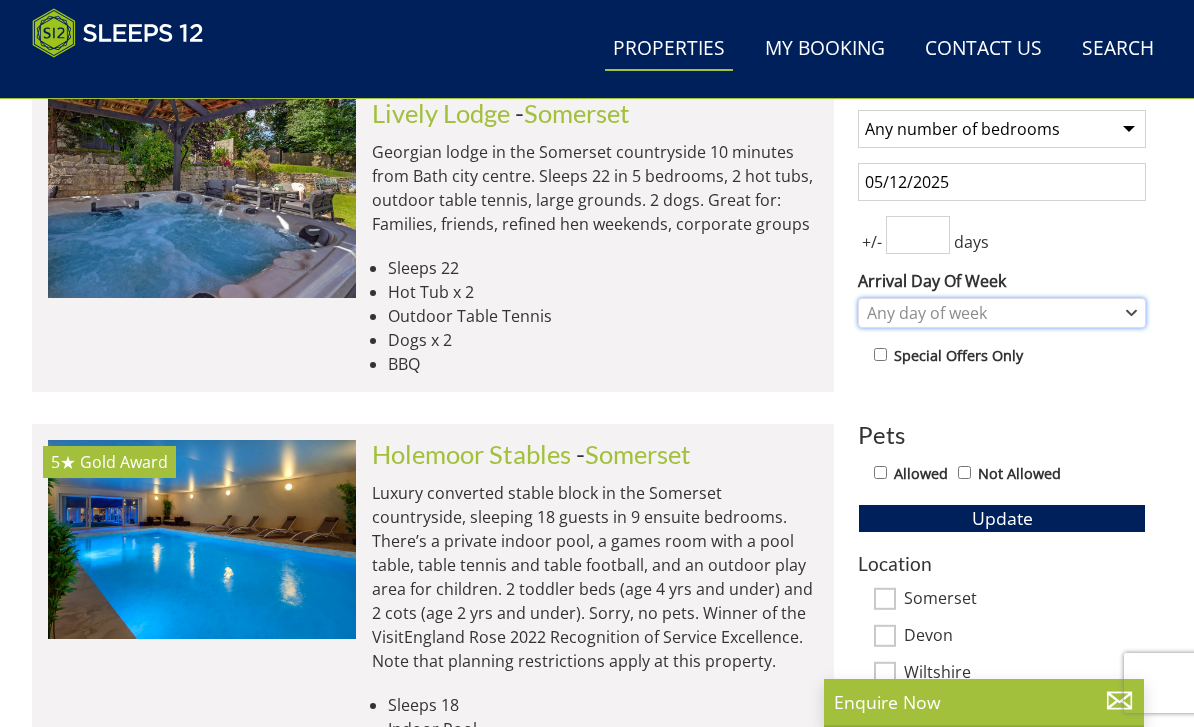 click on "Any day of week" at bounding box center [991, 313] 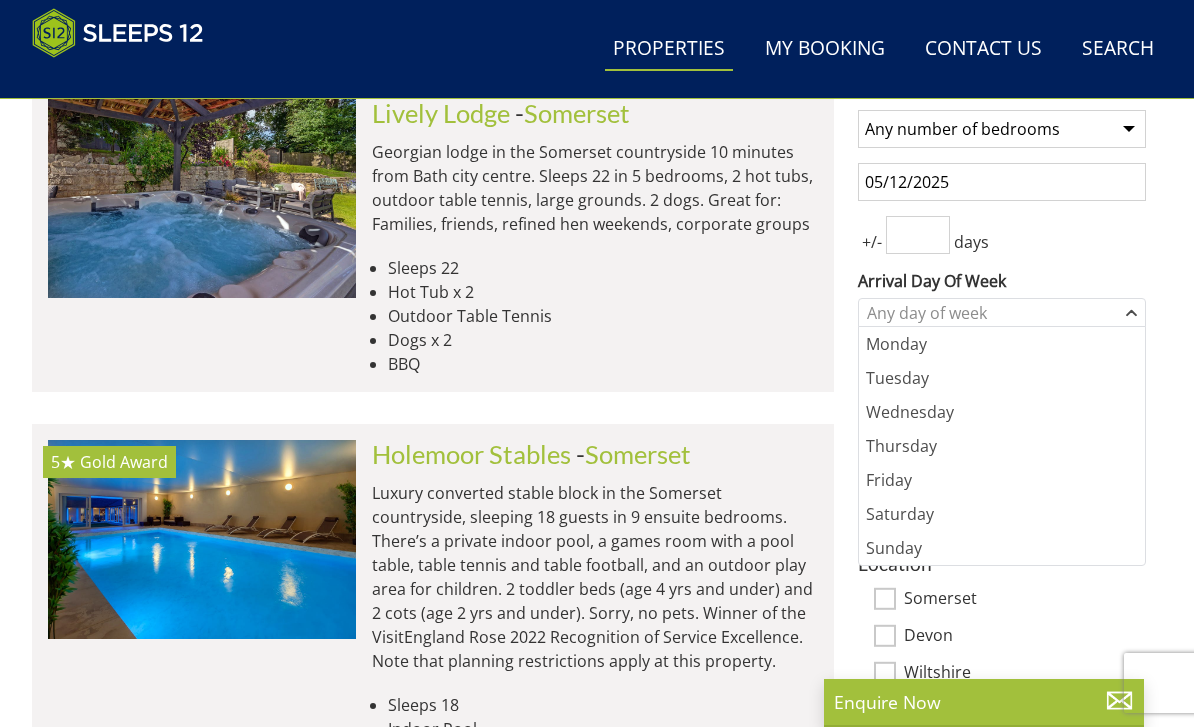 click on "Friday" at bounding box center (1002, 480) 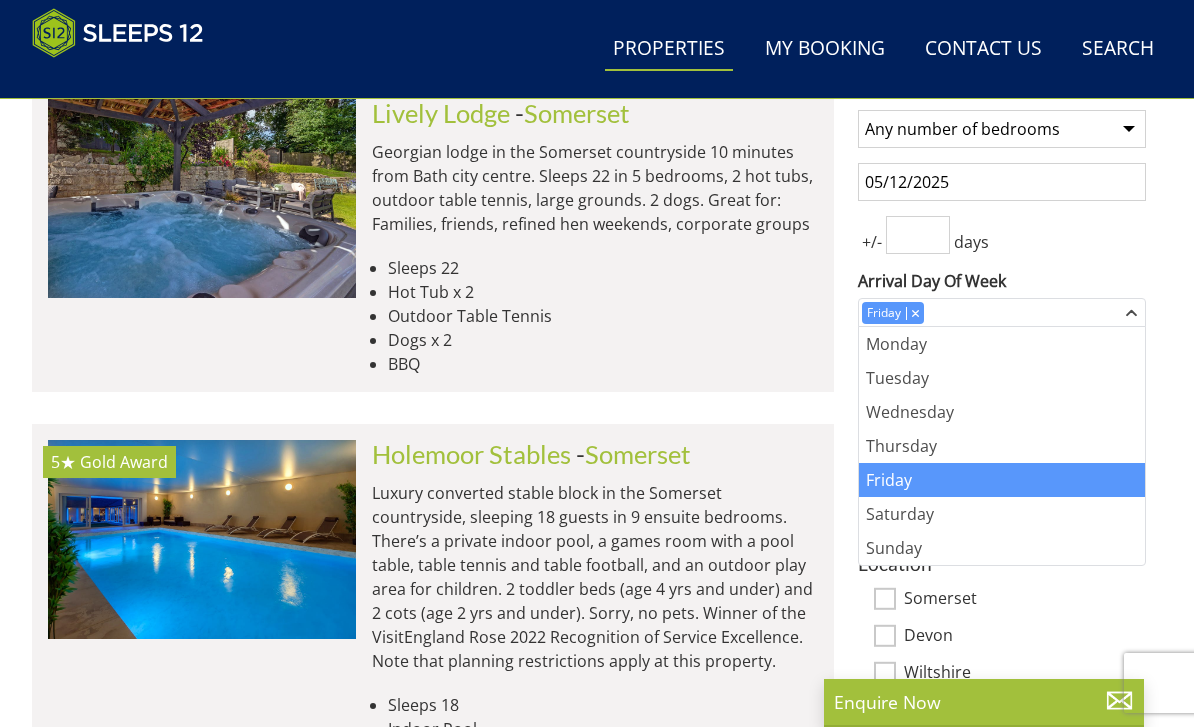 click on "Search
Search
1 Guest
2 Guests
3 Guests
4 Guests
5 Guests
6 Guests
7 Guests
8 Guests
9 Guests
10 Guests
11 Guests
12 Guests
13 Guests
14 Guests
15 Guests
16 Guests
17 Guests
18 Guests
19 Guests
20 Guests
21 Guests
22 Guests
23 Guests
24 Guests
25 Guests
26 Guests
27 Guests
28 Guests
29 Guests
30 Guests
31 Guests
32 Guests
33 Guests
34 Guests
35 Guests
36 Guests
37 Guests
38 Guests
39 Guests
40 Guests
41 Guests
42 Guests
43 Guests
44 Guests
45 Guests
46 Guests
47 Guests
48 Guests
49 Guests
50 Guests
Any number of bedrooms
3 Bedrooms
4 Bedrooms
5 Bedrooms
6 Bedrooms
7 Bedrooms
8 Bedrooms
9 Bedrooms
10 Bedrooms
11 Bedrooms
12 Bedrooms
13 Bedrooms
14 Bedrooms" at bounding box center [597, 4014] 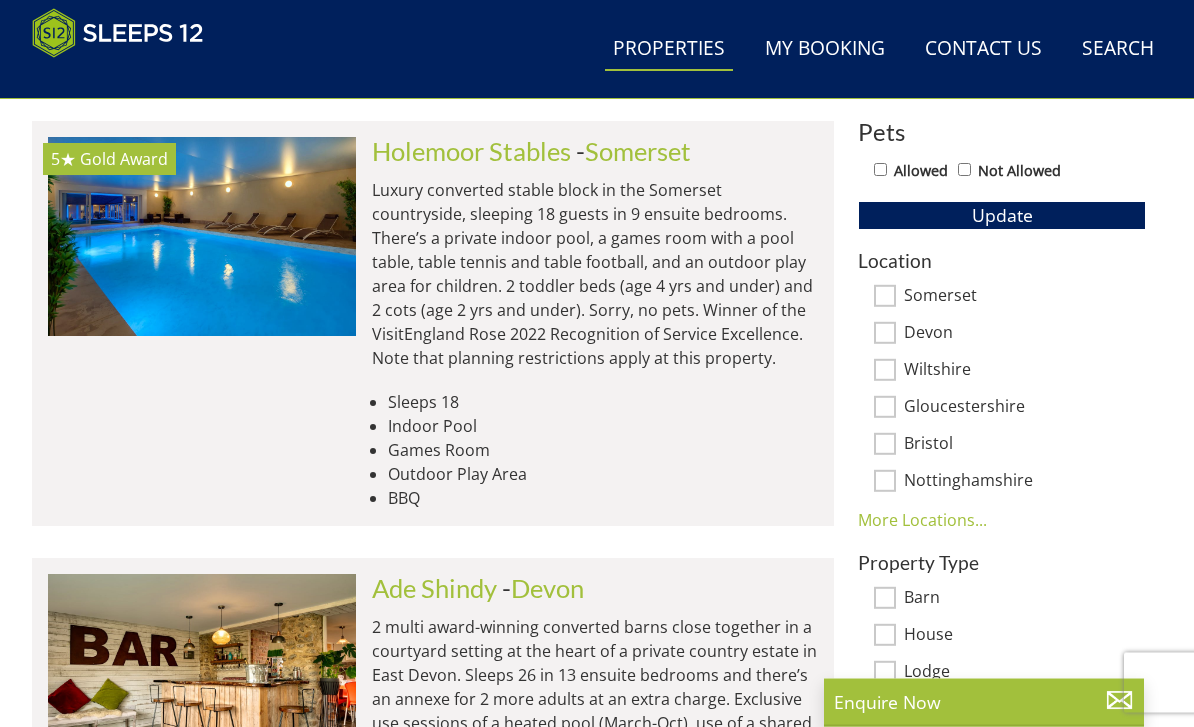 scroll, scrollTop: 1131, scrollLeft: 0, axis: vertical 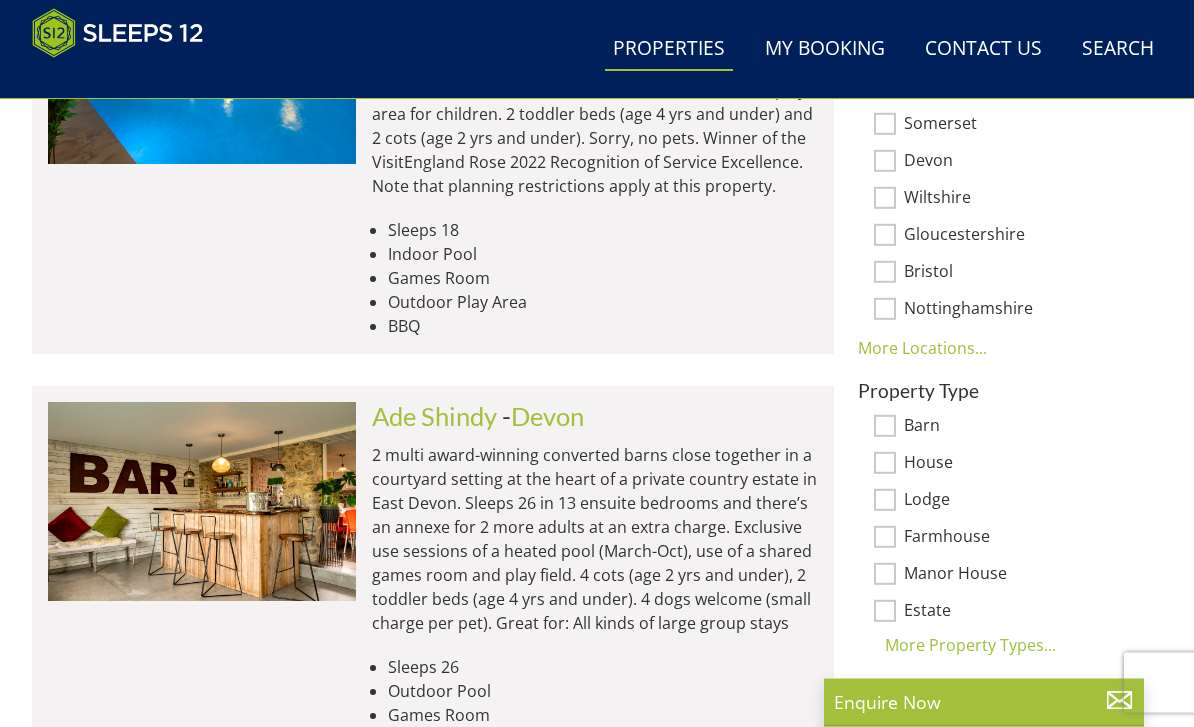 click on "More Locations..." at bounding box center (922, 349) 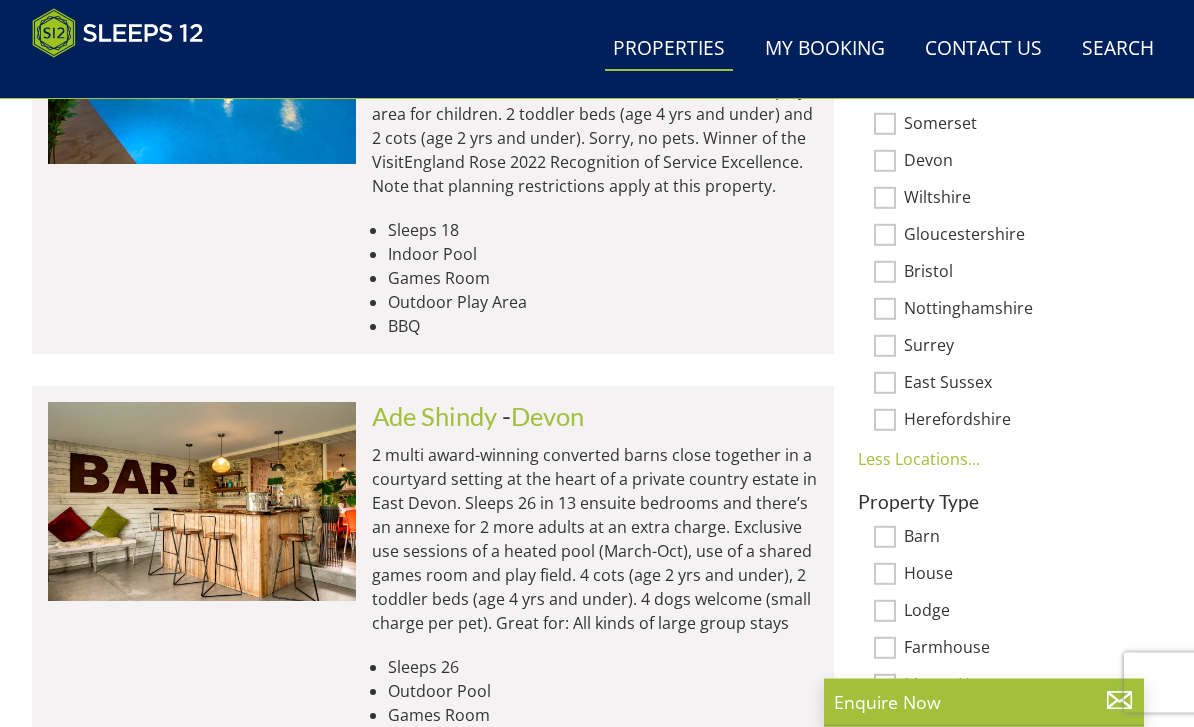 scroll, scrollTop: 1303, scrollLeft: 0, axis: vertical 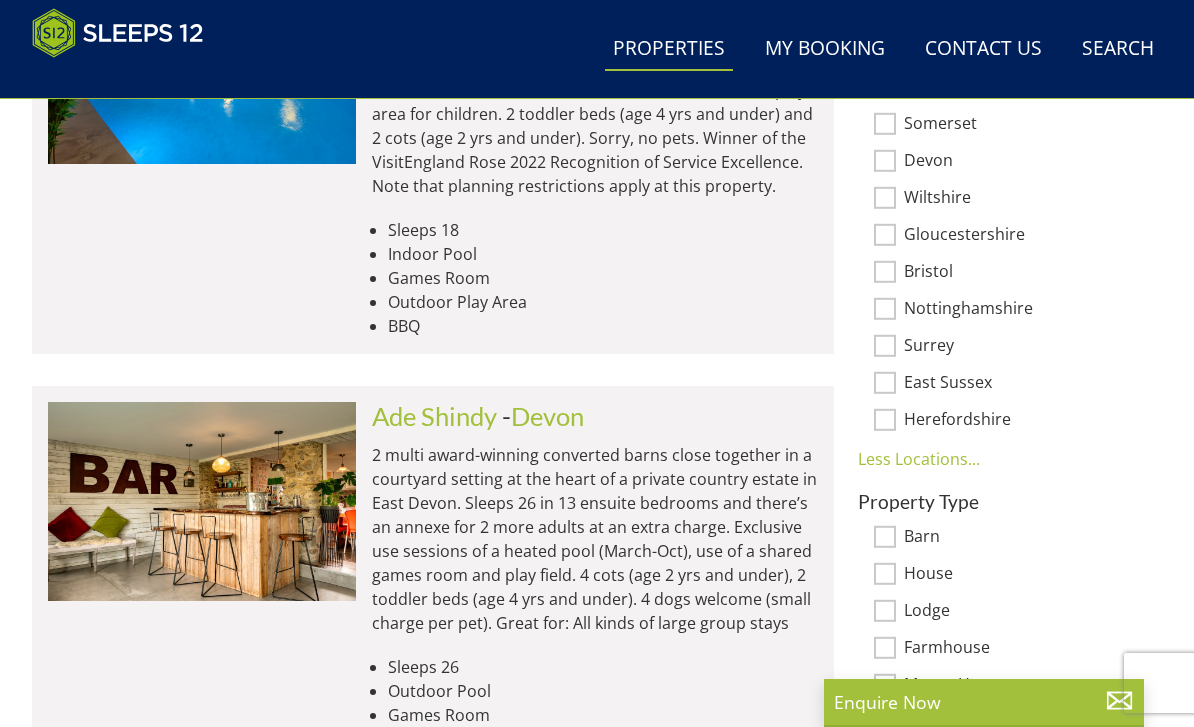 click on "East Sussex" at bounding box center [885, 382] 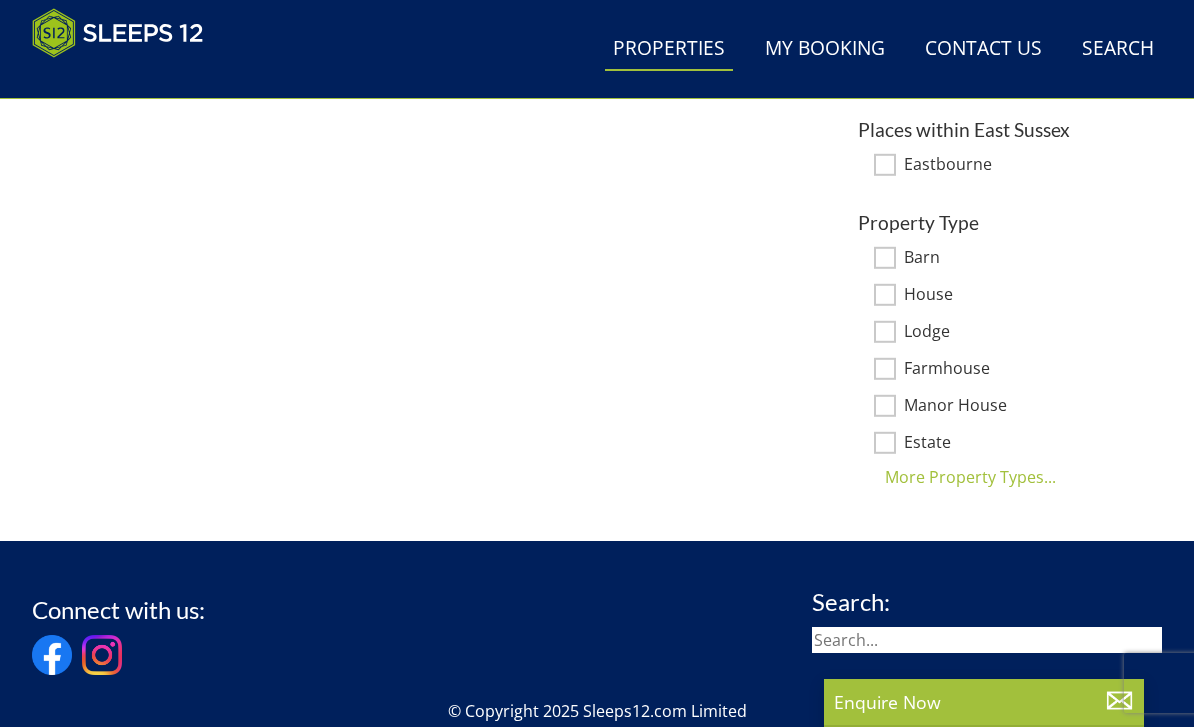 click on "Property Type
Barn
House
Lodge
Farmhouse
Manor House
Estate
Contemporary House
More Property Types..." at bounding box center [1002, 350] 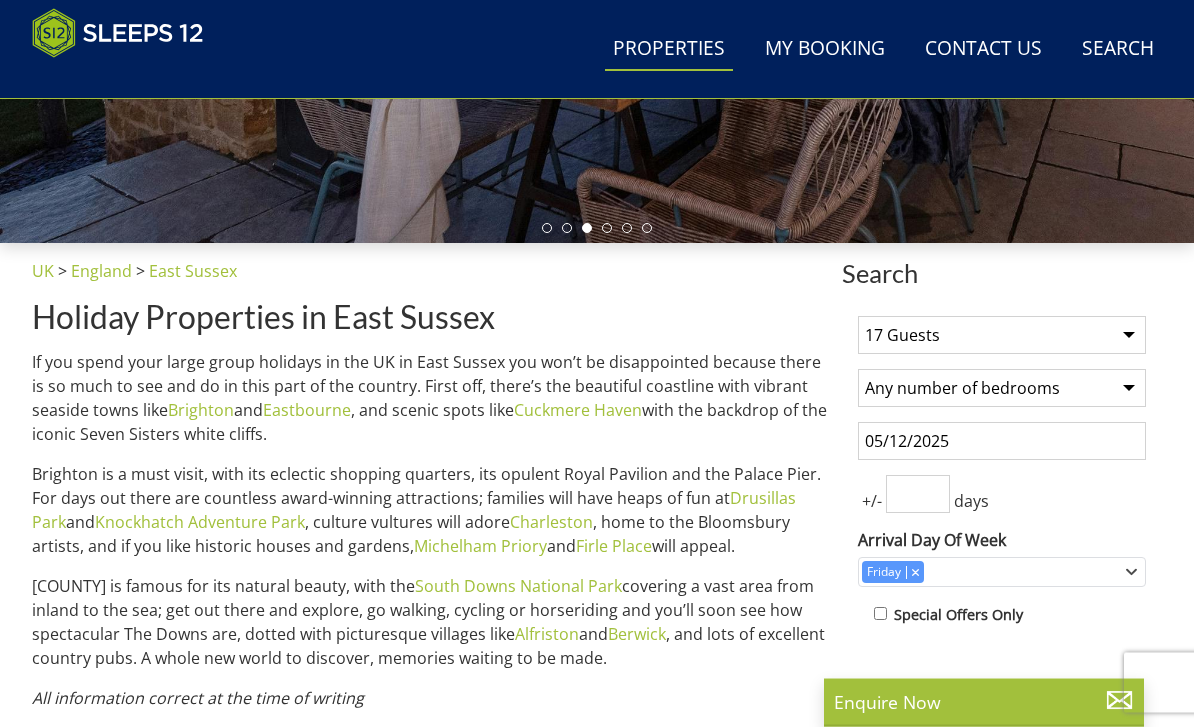 scroll, scrollTop: 569, scrollLeft: 0, axis: vertical 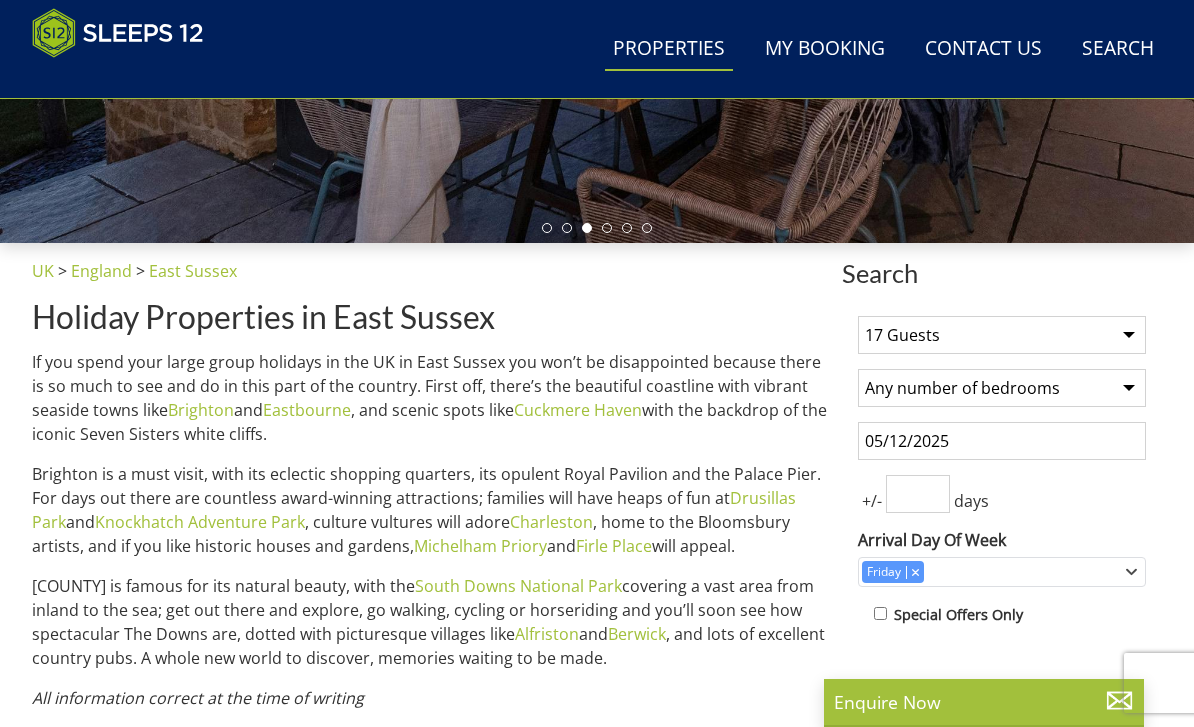 click on "1 Guest
2 Guests
3 Guests
4 Guests
5 Guests
6 Guests
7 Guests
8 Guests
9 Guests
10 Guests
11 Guests
12 Guests
13 Guests
14 Guests
15 Guests
16 Guests
17 Guests
18 Guests
19 Guests
20 Guests
21 Guests
22 Guests
23 Guests
24 Guests
25 Guests
26 Guests
27 Guests
28 Guests
29 Guests
30 Guests
31 Guests
32 Guests
33 Guests
34 Guests
35 Guests
36 Guests
37 Guests
38 Guests
39 Guests
40 Guests
41 Guests
42 Guests
43 Guests
44 Guests
45 Guests
46 Guests
47 Guests
48 Guests
49 Guests
50 Guests" at bounding box center (1002, 335) 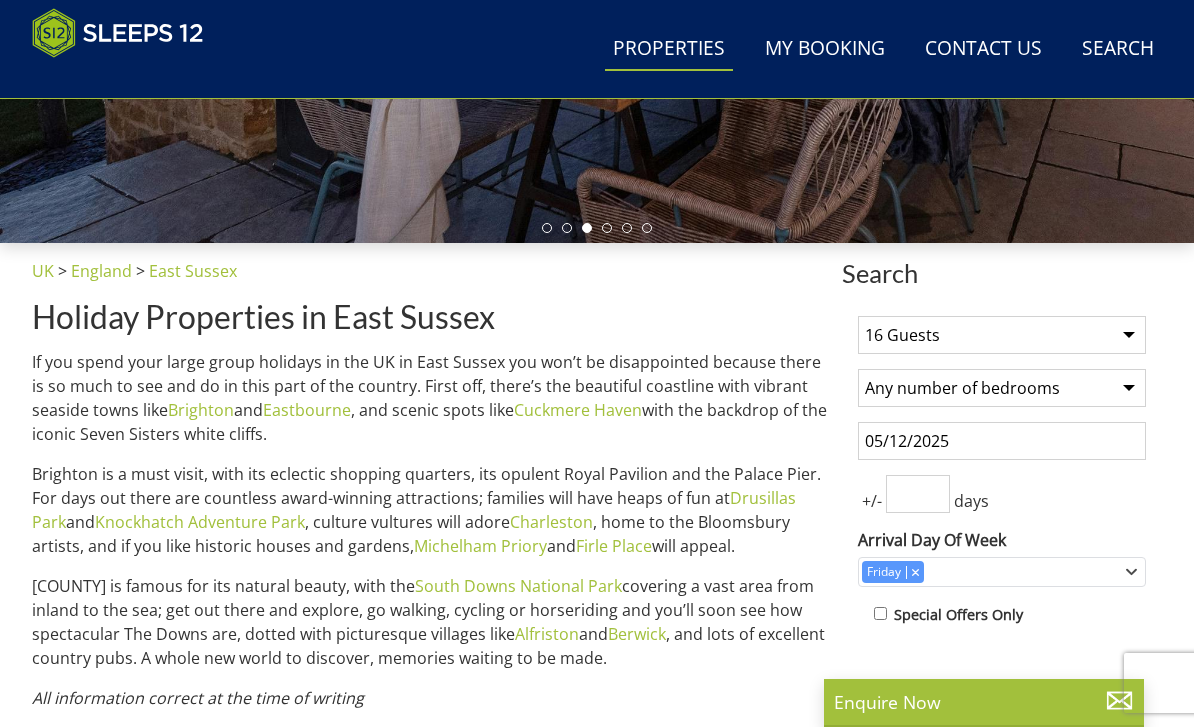 click on "1 Guest
2 Guests
3 Guests
4 Guests
5 Guests
6 Guests
7 Guests
8 Guests
9 Guests
10 Guests
11 Guests
12 Guests
13 Guests
14 Guests
15 Guests
16 Guests
17 Guests
18 Guests
19 Guests
20 Guests
21 Guests
22 Guests
23 Guests
24 Guests
25 Guests
26 Guests
27 Guests
28 Guests
29 Guests
30 Guests
31 Guests
32 Guests
33 Guests
34 Guests
35 Guests
36 Guests
37 Guests
38 Guests
39 Guests
40 Guests
41 Guests
42 Guests
43 Guests
44 Guests
45 Guests
46 Guests
47 Guests
48 Guests
49 Guests
50 Guests" at bounding box center (1002, 335) 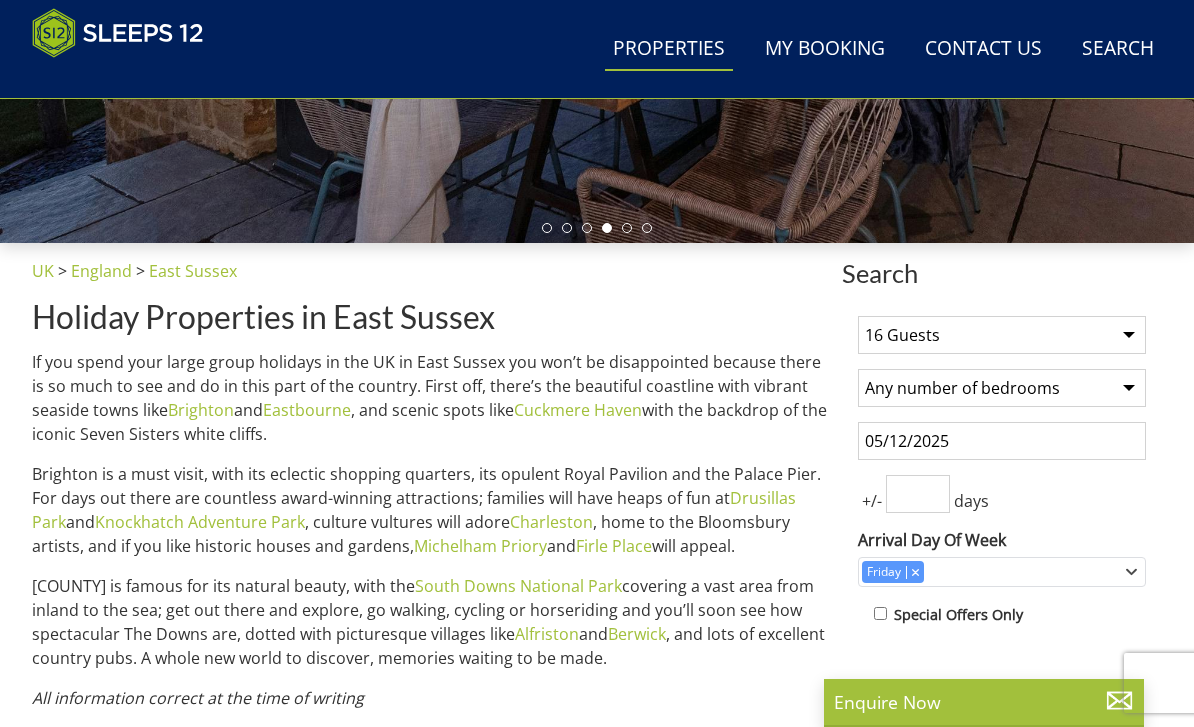 select on "15" 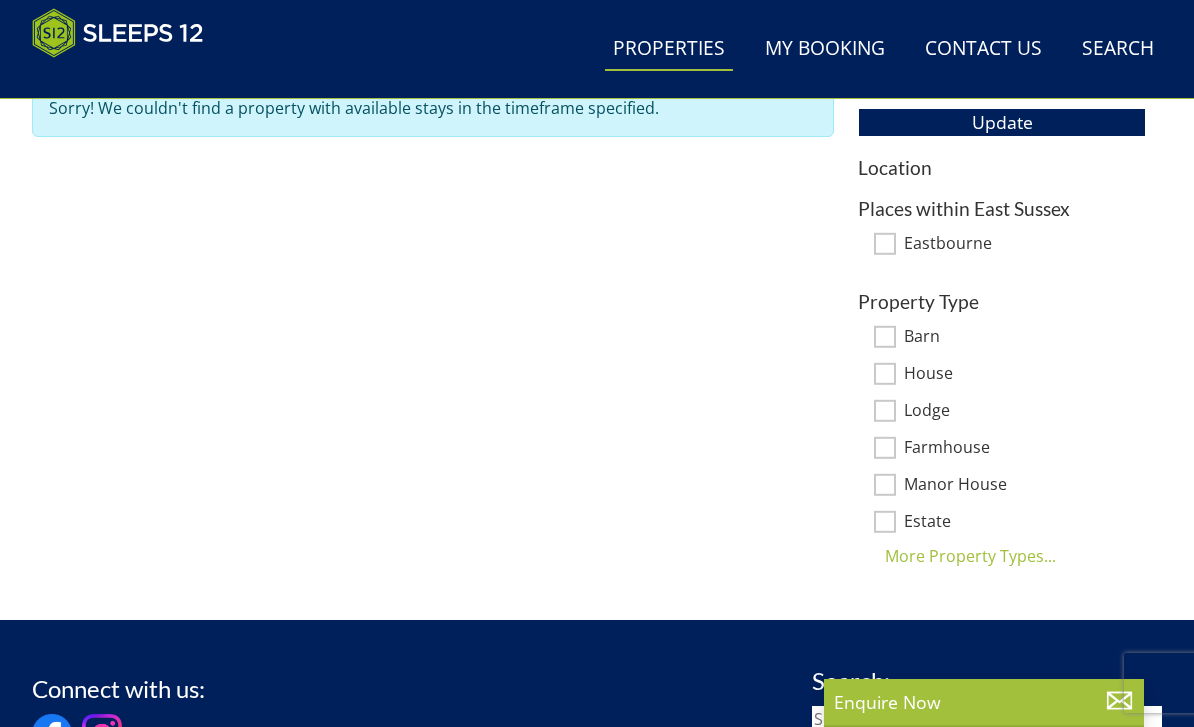 scroll, scrollTop: 1145, scrollLeft: 0, axis: vertical 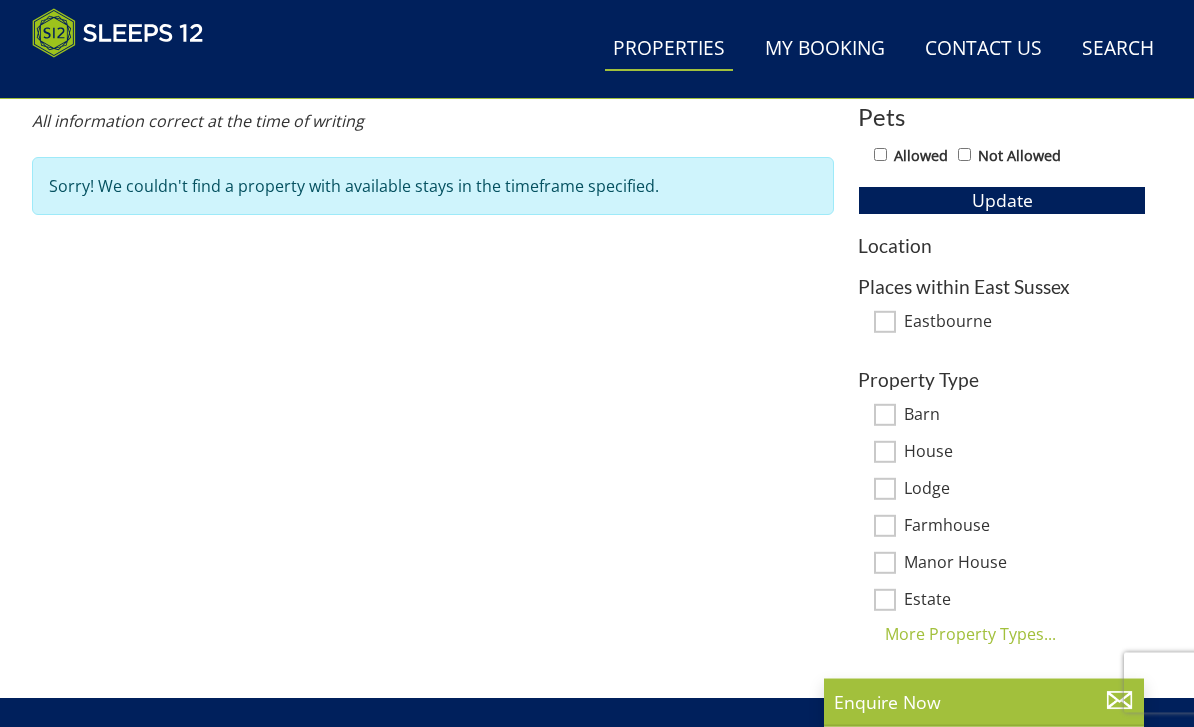 click on "Eastbourne" at bounding box center (885, 323) 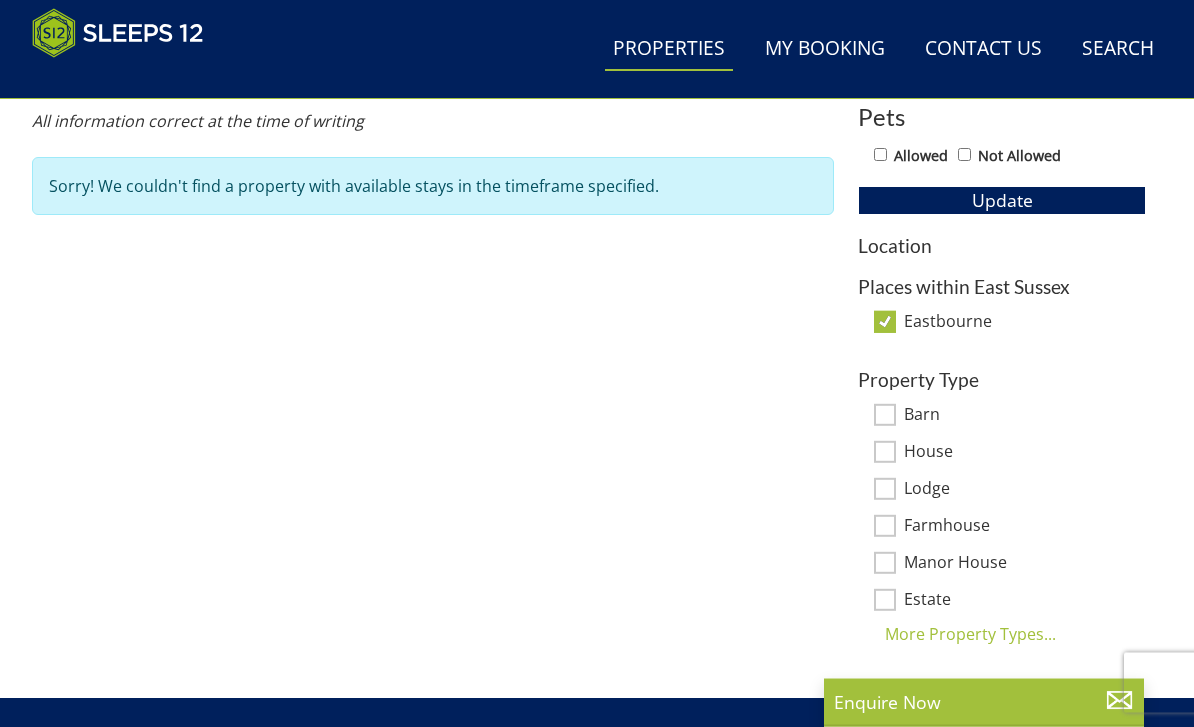 scroll, scrollTop: 1146, scrollLeft: 0, axis: vertical 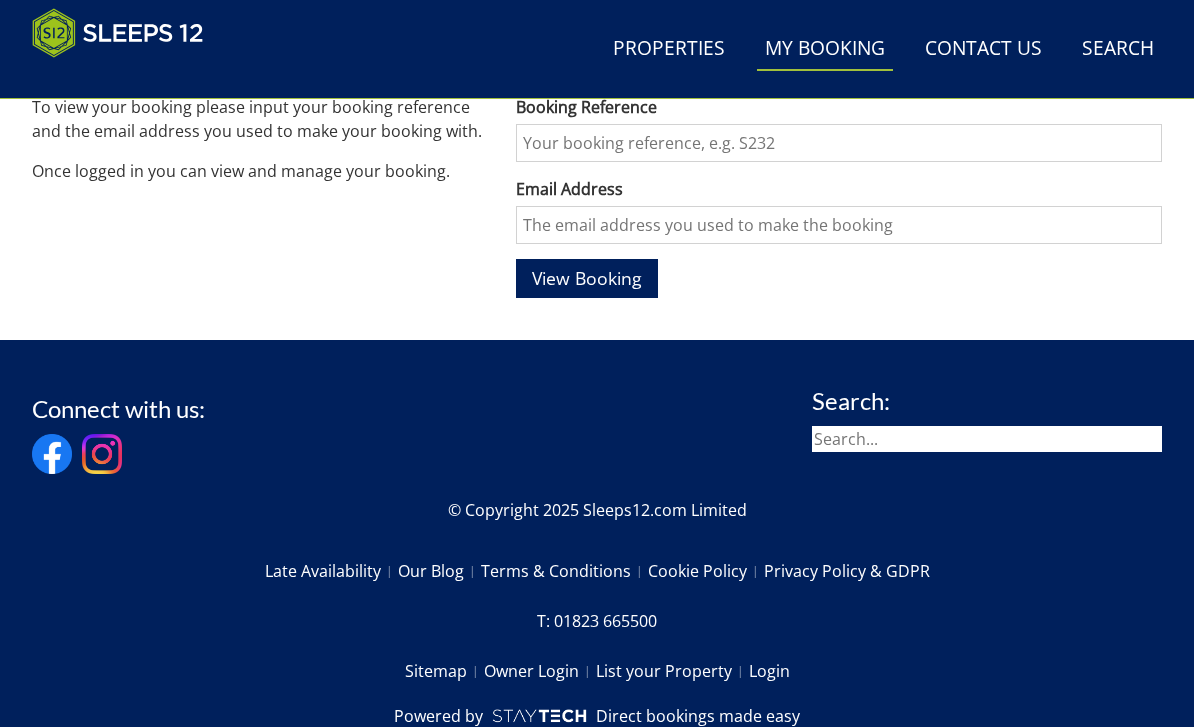 click on "Properties" at bounding box center (669, 49) 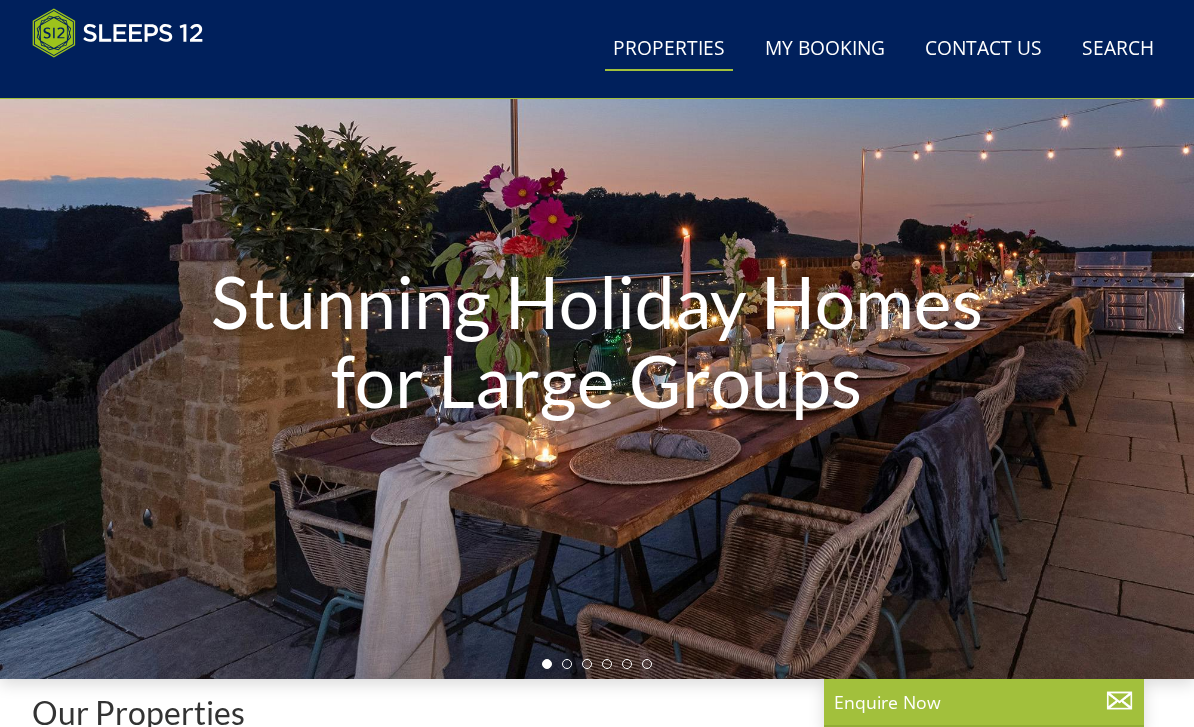 scroll, scrollTop: 448, scrollLeft: 0, axis: vertical 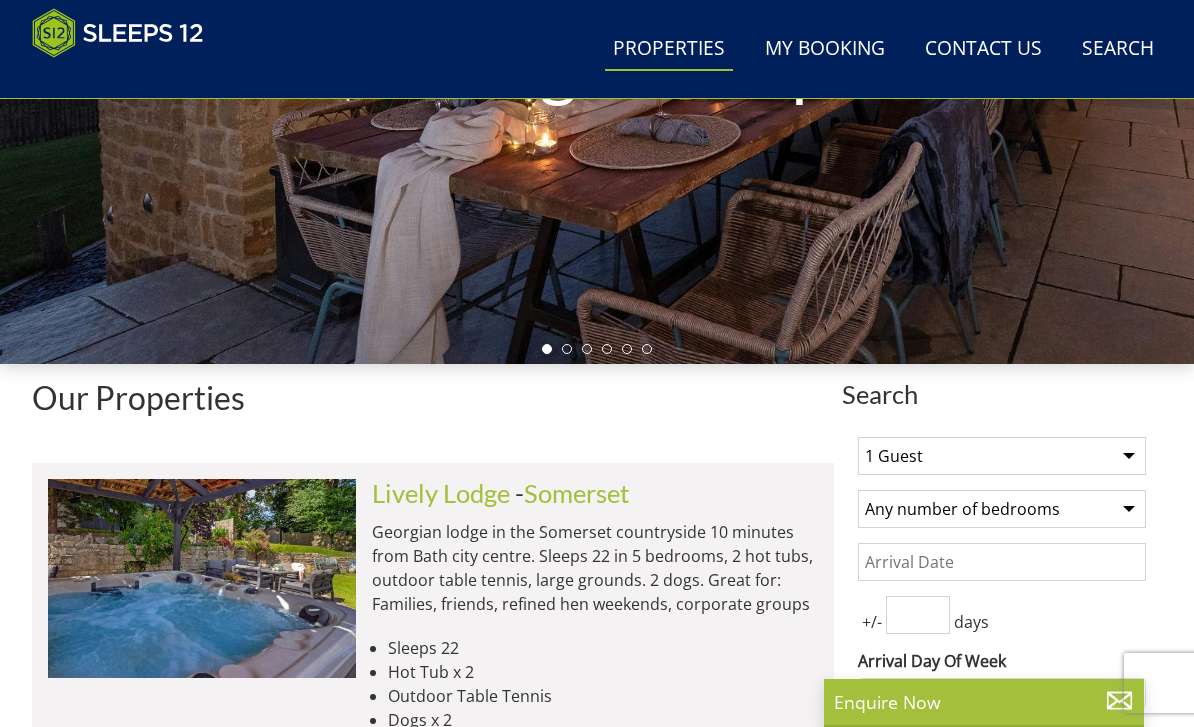 click on "1 Guest
2 Guests
3 Guests
4 Guests
5 Guests
6 Guests
7 Guests
8 Guests
9 Guests
10 Guests
11 Guests
12 Guests
13 Guests
14 Guests
15 Guests
16 Guests
17 Guests
18 Guests
19 Guests
20 Guests
21 Guests
22 Guests
23 Guests
24 Guests
25 Guests
26 Guests
27 Guests
28 Guests
29 Guests
30 Guests
31 Guests
32 Guests
33 Guests
34 Guests
35 Guests
36 Guests
37 Guests
38 Guests
39 Guests
40 Guests
41 Guests
42 Guests
43 Guests
44 Guests
45 Guests
46 Guests
47 Guests
48 Guests
49 Guests
50 Guests" at bounding box center [1002, 456] 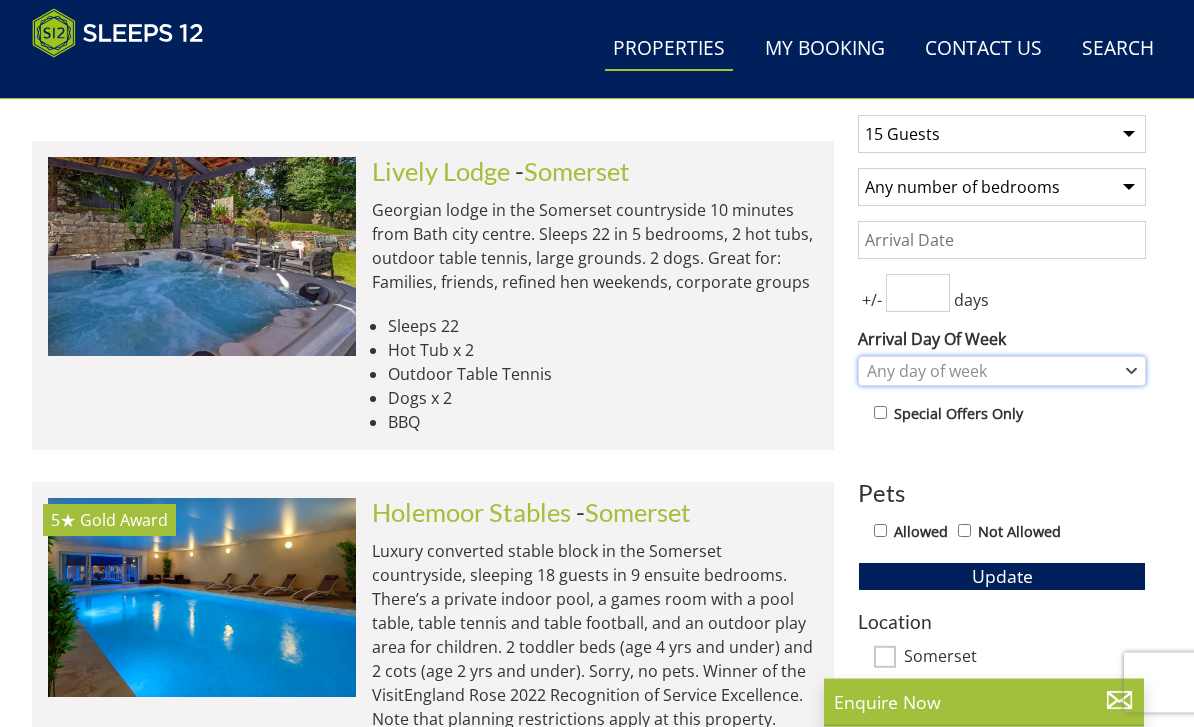 click on "Any day of week" at bounding box center (991, 372) 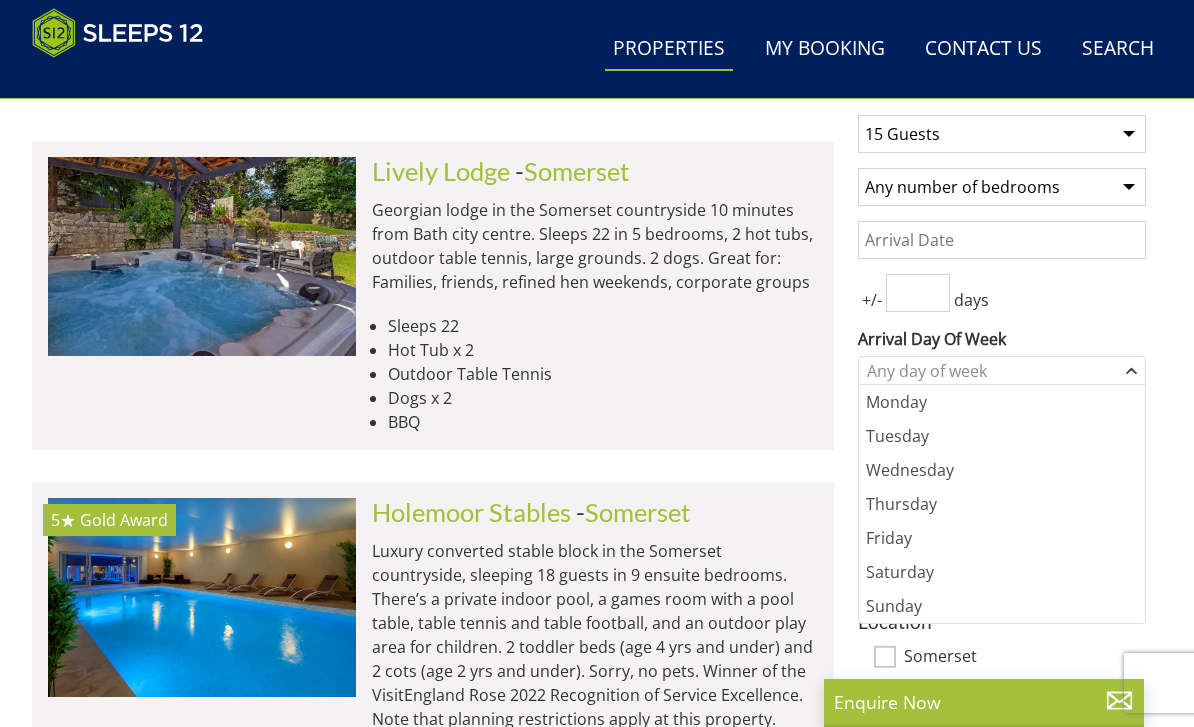 click on "Friday" at bounding box center (1002, 538) 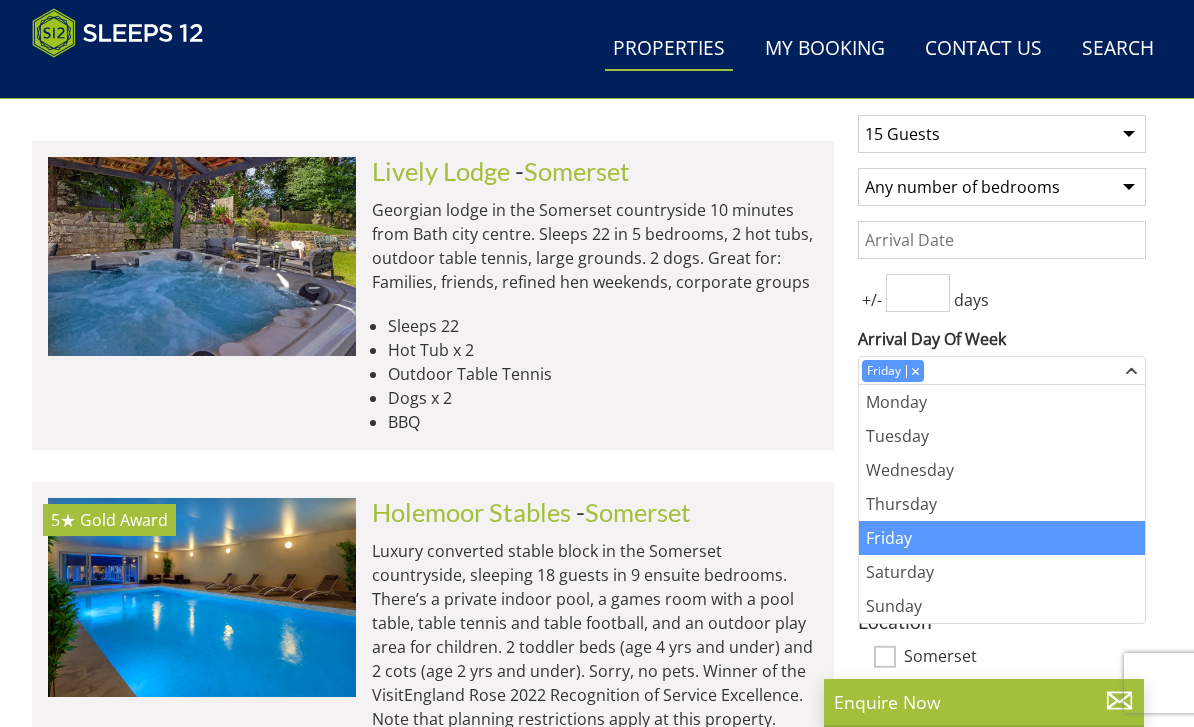 click on "Search
Search
1 Guest
2 Guests
3 Guests
4 Guests
5 Guests
6 Guests
7 Guests
8 Guests
9 Guests
10 Guests
11 Guests
12 Guests
13 Guests
14 Guests
15 Guests
16 Guests
17 Guests
18 Guests
19 Guests
20 Guests
21 Guests
22 Guests
23 Guests
24 Guests
25 Guests
26 Guests
27 Guests
28 Guests
29 Guests
30 Guests
31 Guests
32 Guests
33 Guests
34 Guests
35 Guests
36 Guests
37 Guests
38 Guests
39 Guests
40 Guests
41 Guests
42 Guests
43 Guests
44 Guests
45 Guests
46 Guests
47 Guests
48 Guests
49 Guests
50 Guests
Any number of bedrooms
3 Bedrooms
4 Bedrooms
5 Bedrooms
6 Bedrooms
7 Bedrooms
8 Bedrooms
9 Bedrooms
10 Bedrooms
11 Bedrooms
12 Bedrooms
13 Bedrooms
14 Bedrooms" at bounding box center (597, 4072) 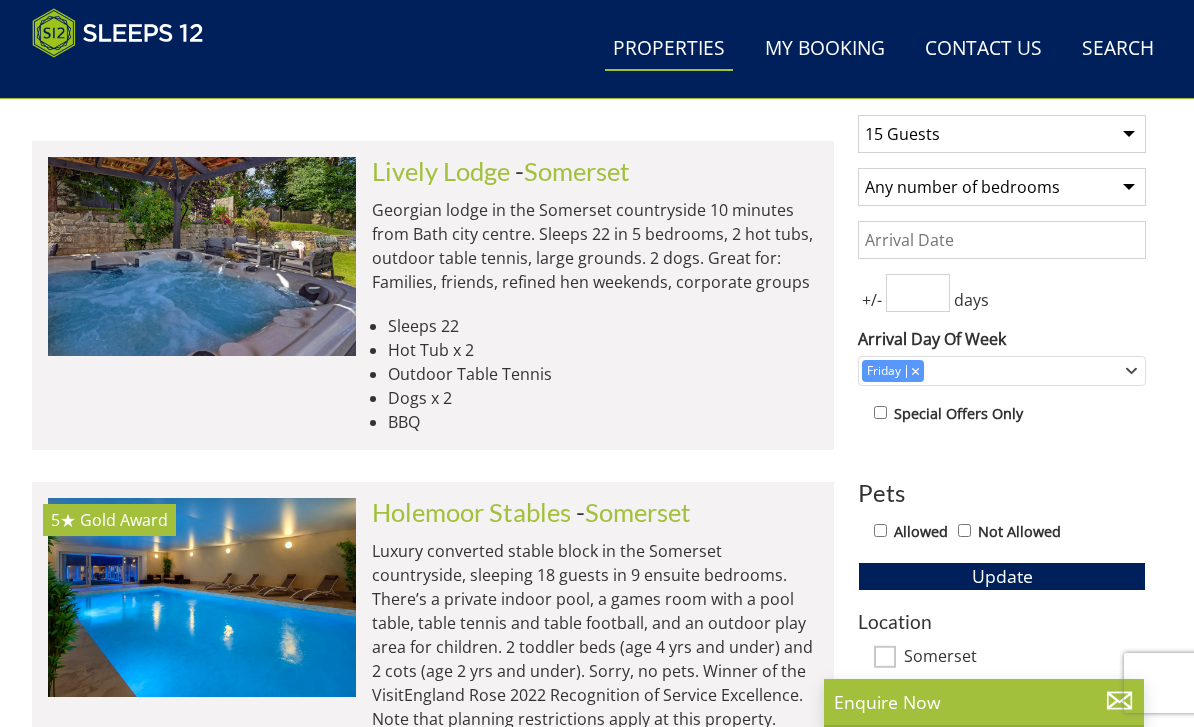 click on "Date" at bounding box center (1002, 240) 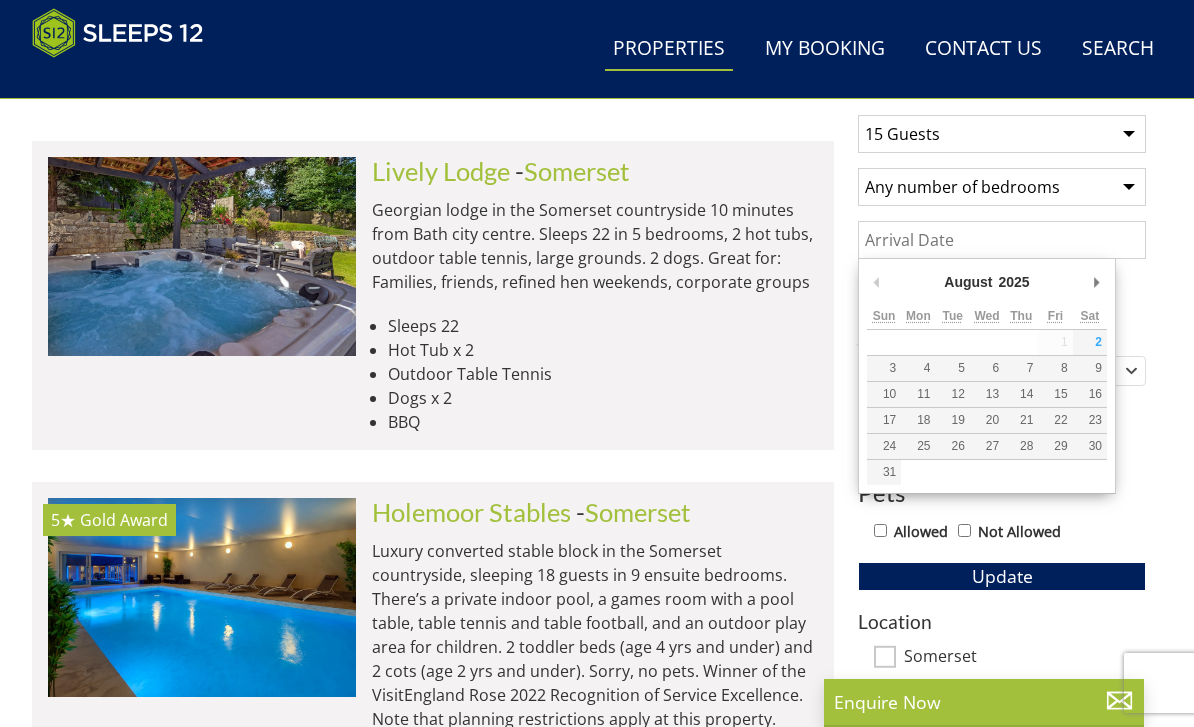 scroll, scrollTop: 769, scrollLeft: 0, axis: vertical 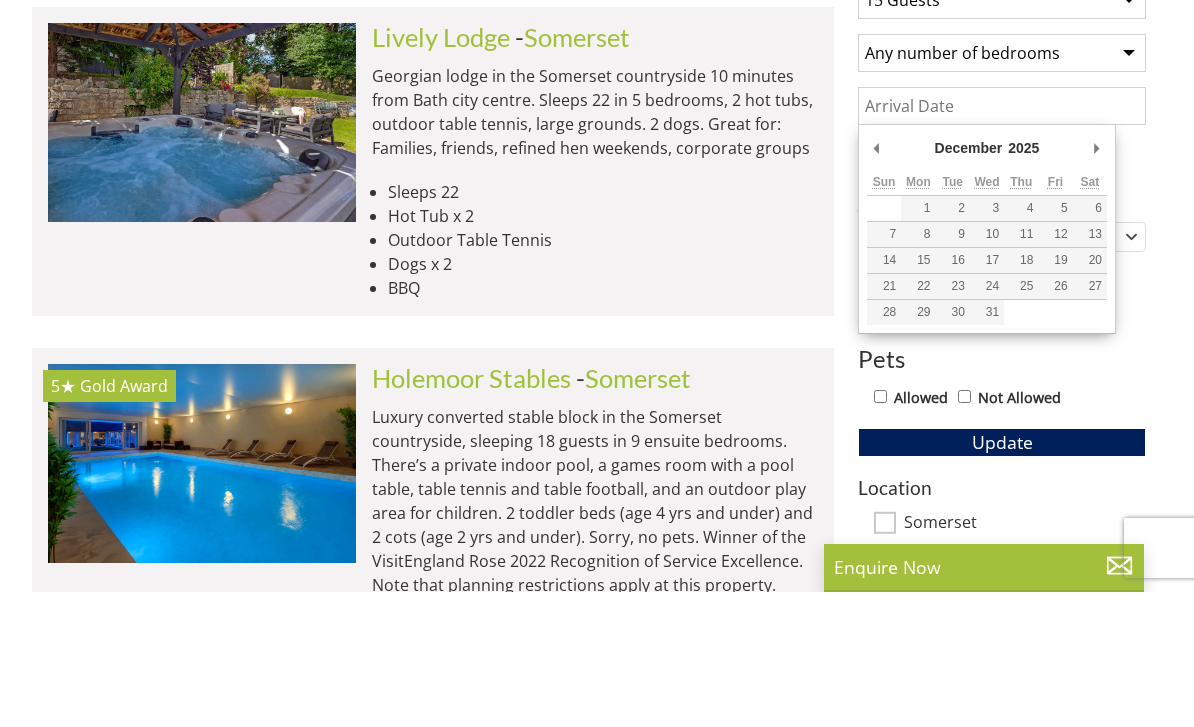 type on "05/12/2025" 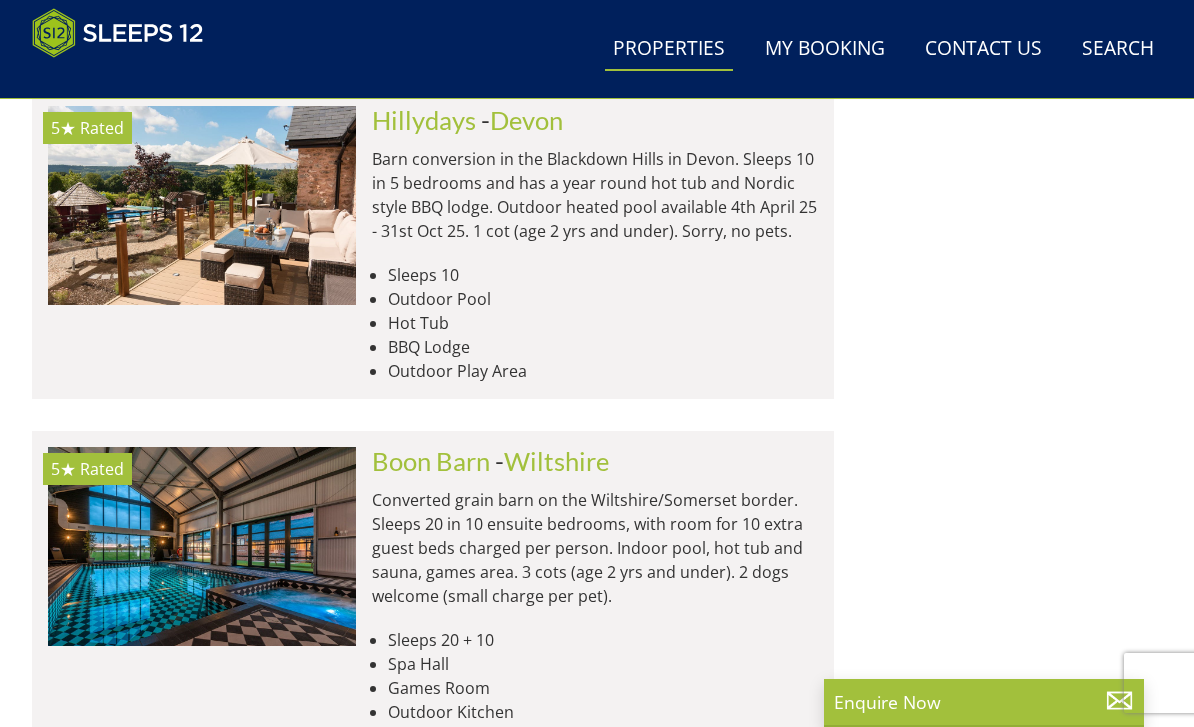 scroll, scrollTop: 3264, scrollLeft: 0, axis: vertical 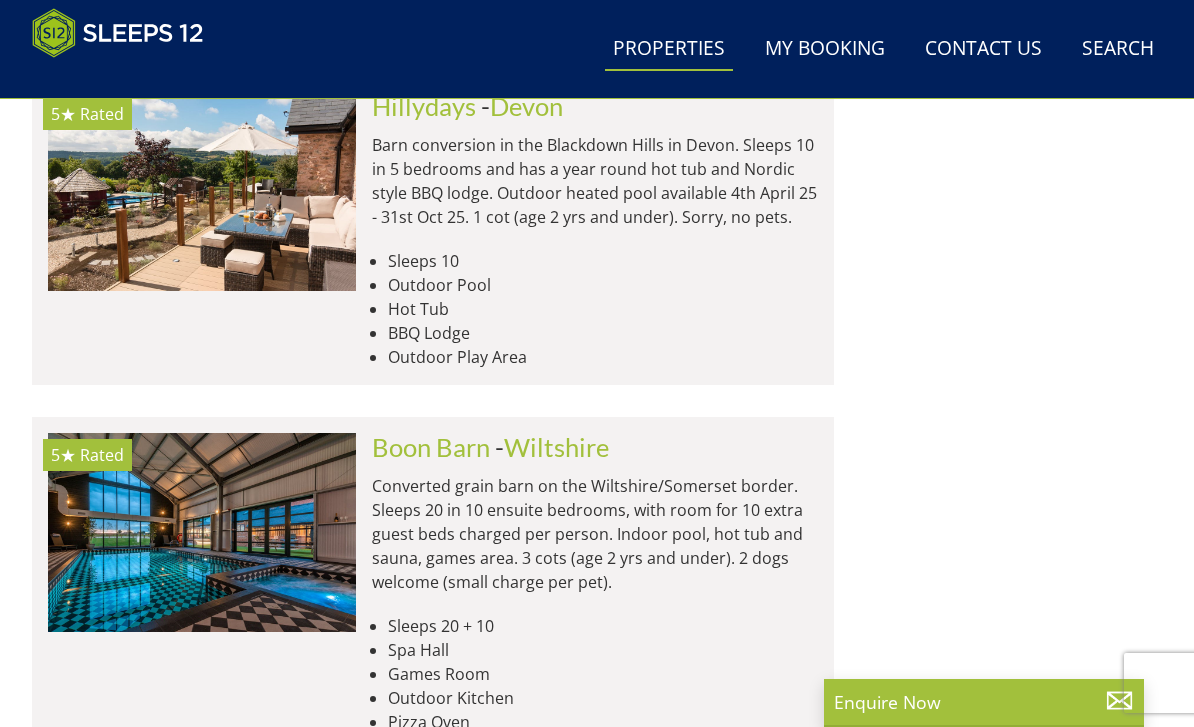 click at bounding box center [202, 532] 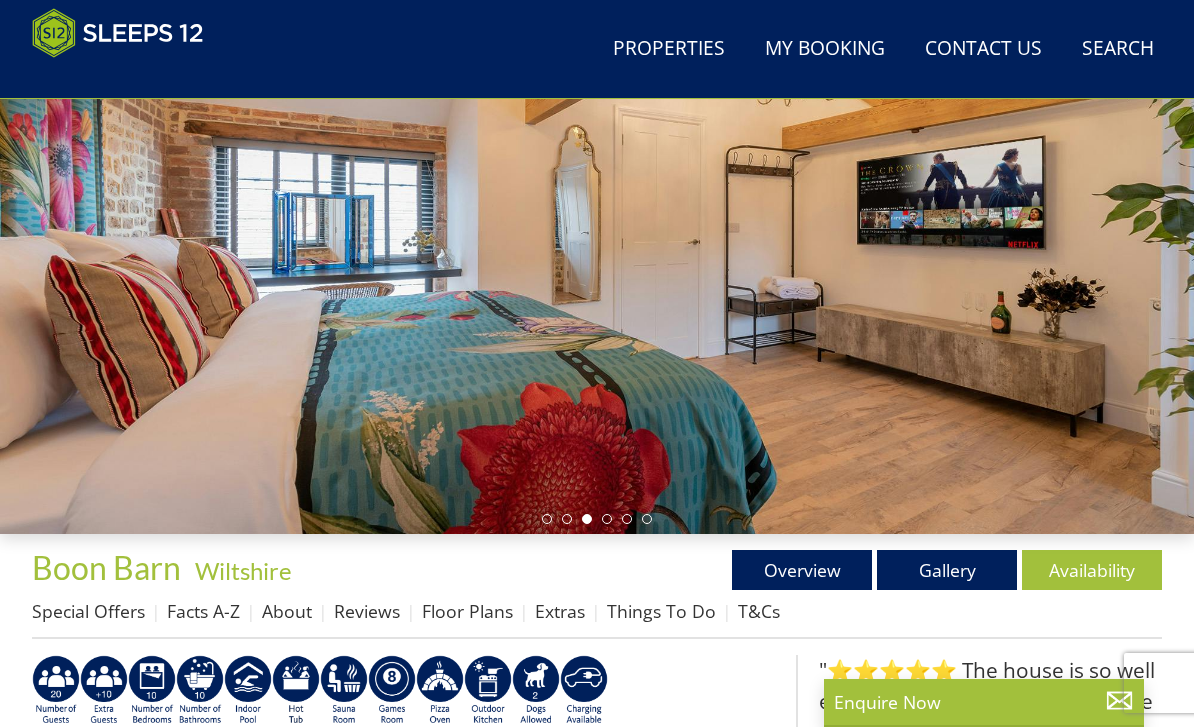scroll, scrollTop: 286, scrollLeft: 0, axis: vertical 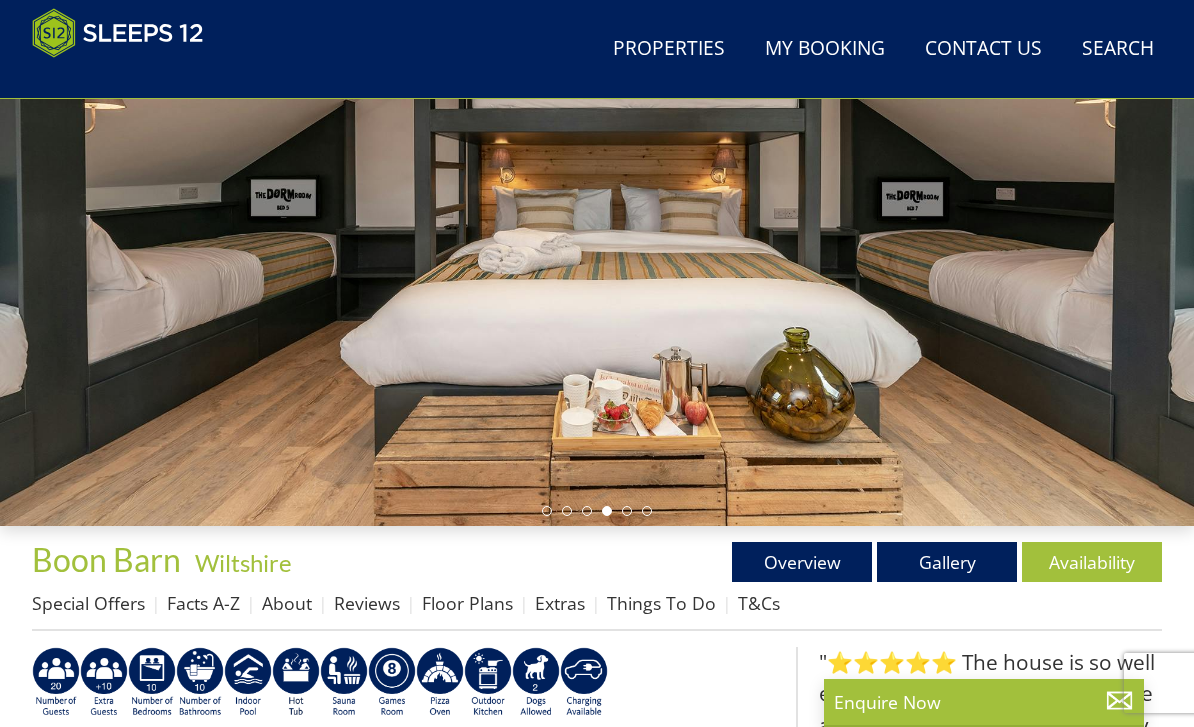 click at bounding box center [597, 191] 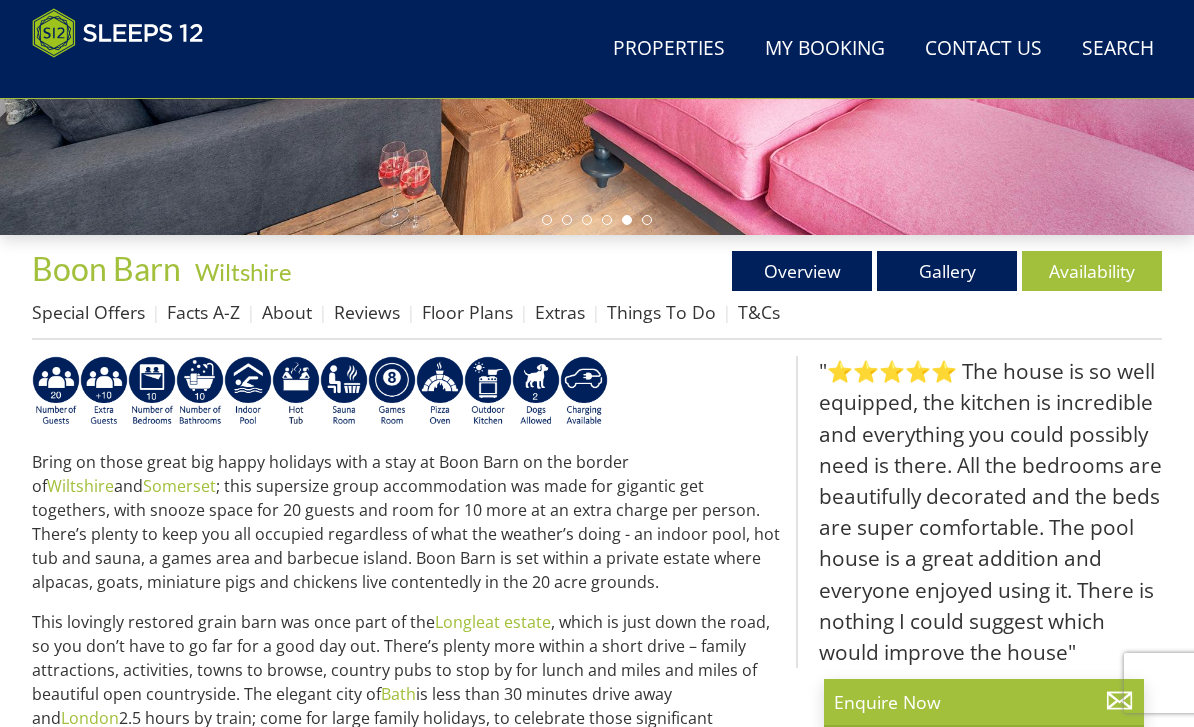 scroll, scrollTop: 513, scrollLeft: 0, axis: vertical 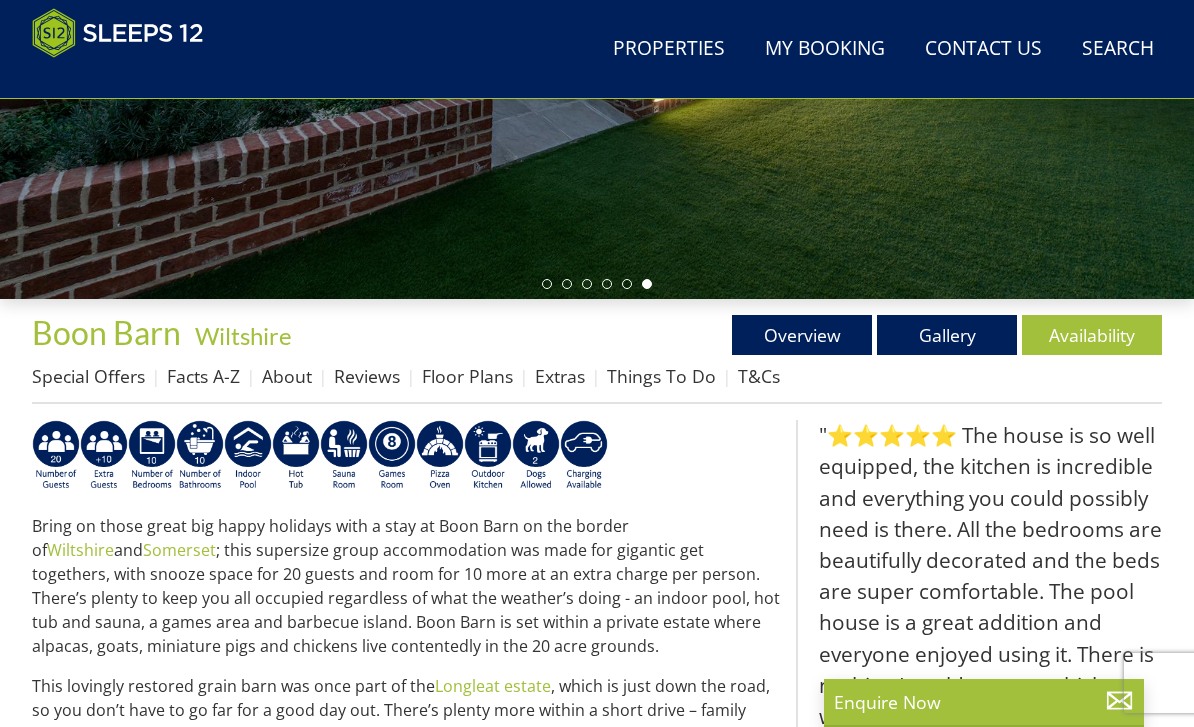 click on "Gallery" at bounding box center (947, 335) 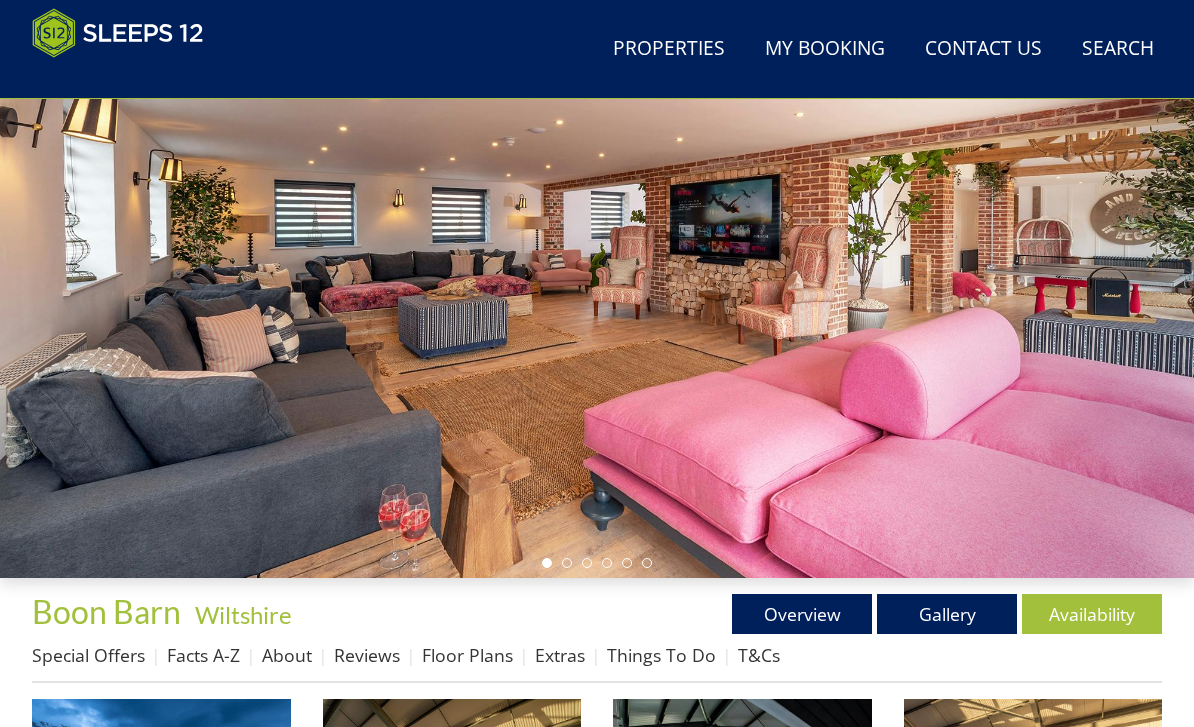 scroll, scrollTop: 234, scrollLeft: 0, axis: vertical 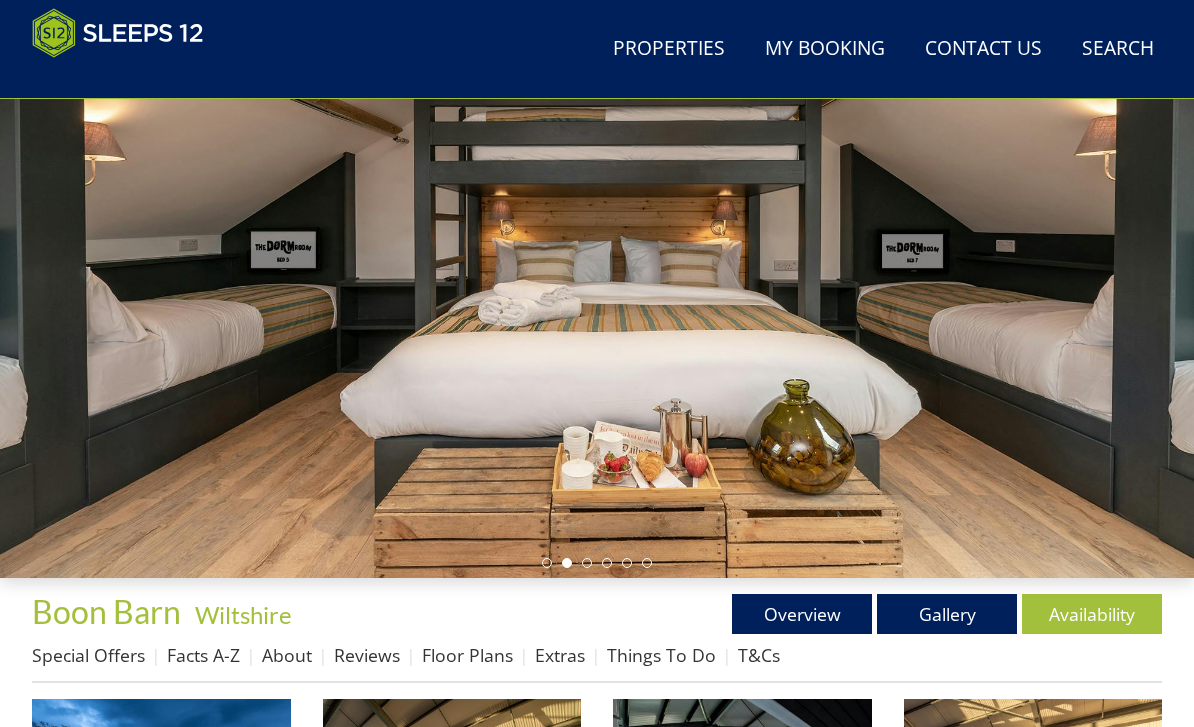 click on "Availability" at bounding box center (1092, 614) 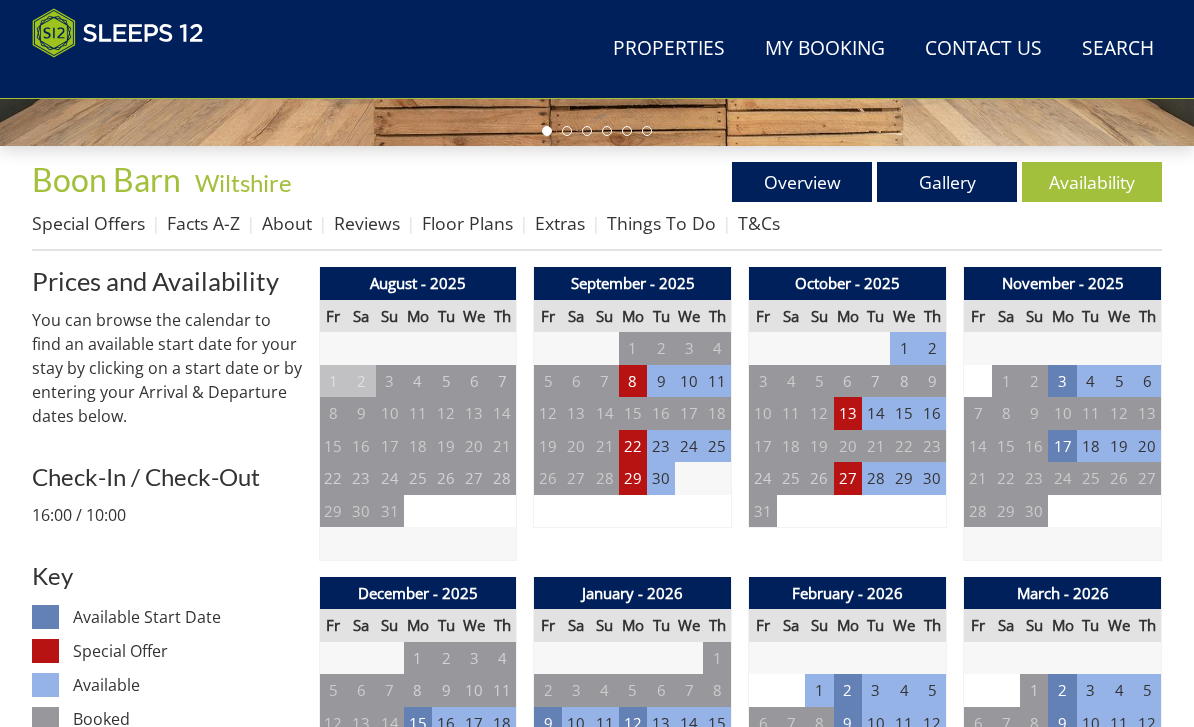 scroll, scrollTop: 706, scrollLeft: 0, axis: vertical 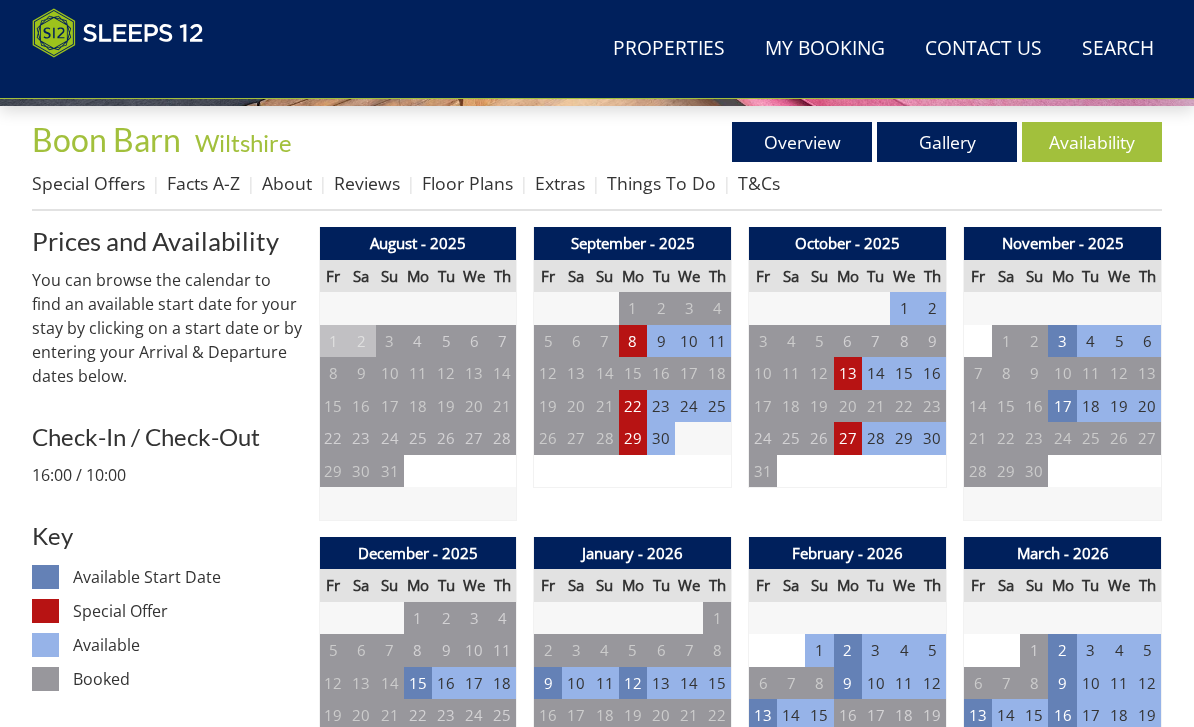 click on "15" at bounding box center [418, 683] 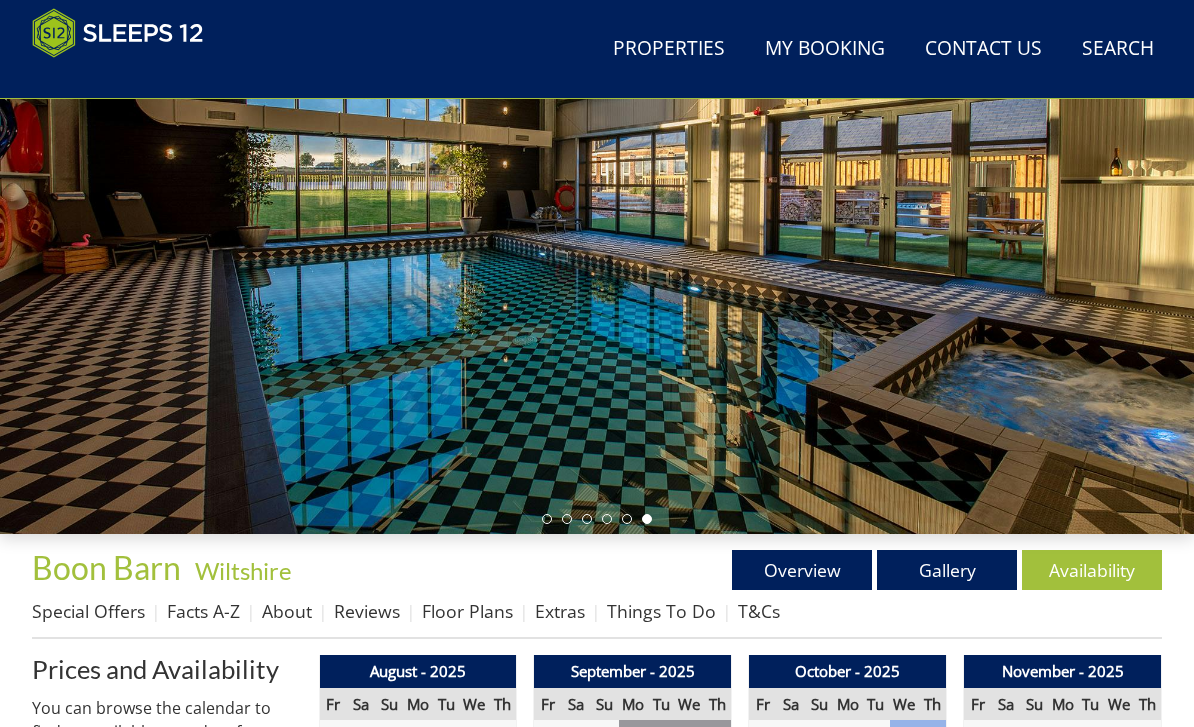 scroll, scrollTop: 246, scrollLeft: 0, axis: vertical 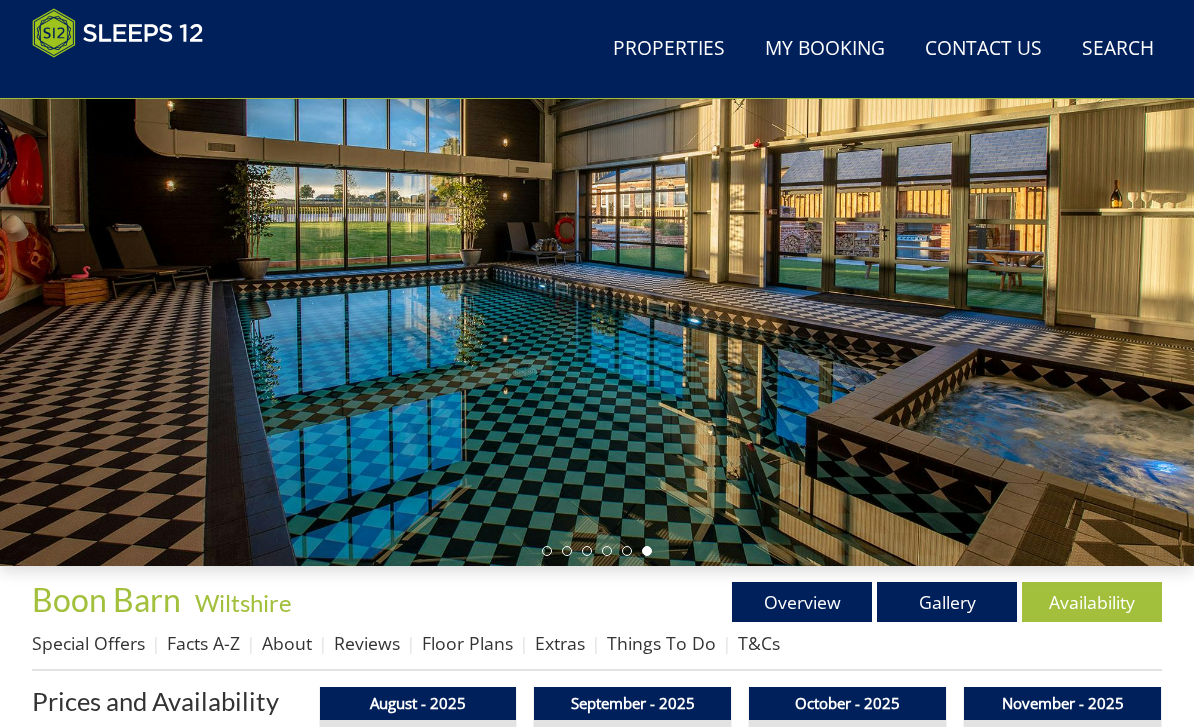 click on "Overview" at bounding box center [802, 602] 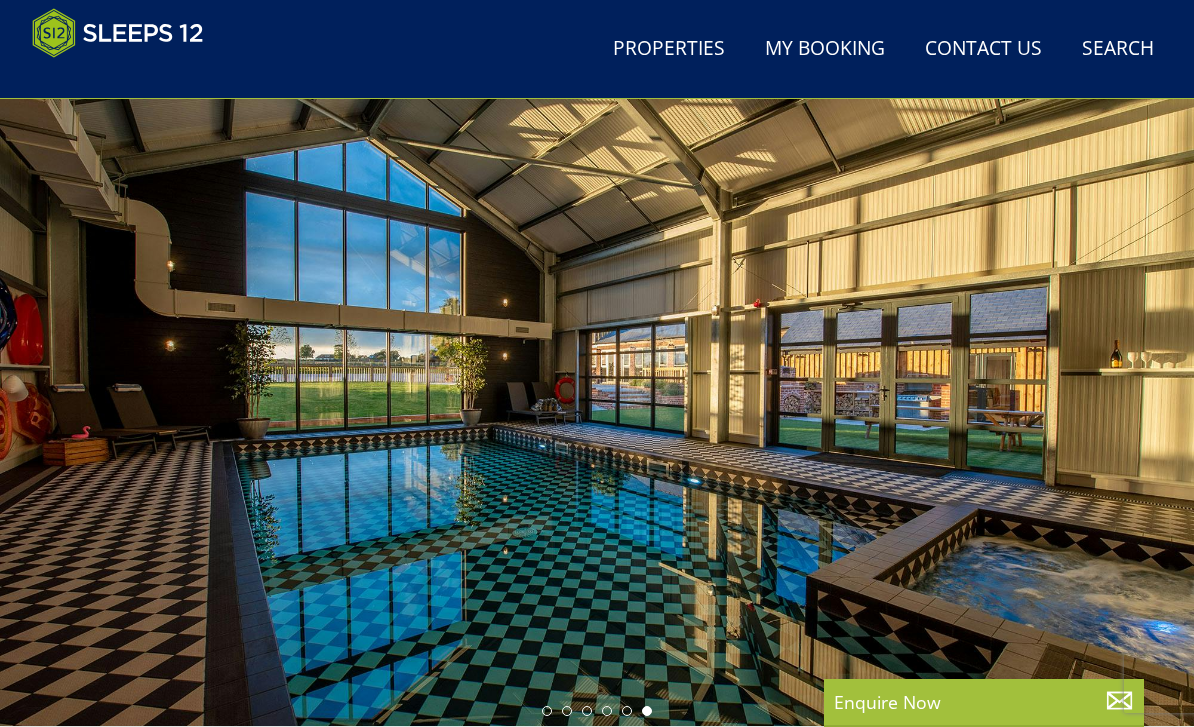 scroll, scrollTop: 0, scrollLeft: 0, axis: both 